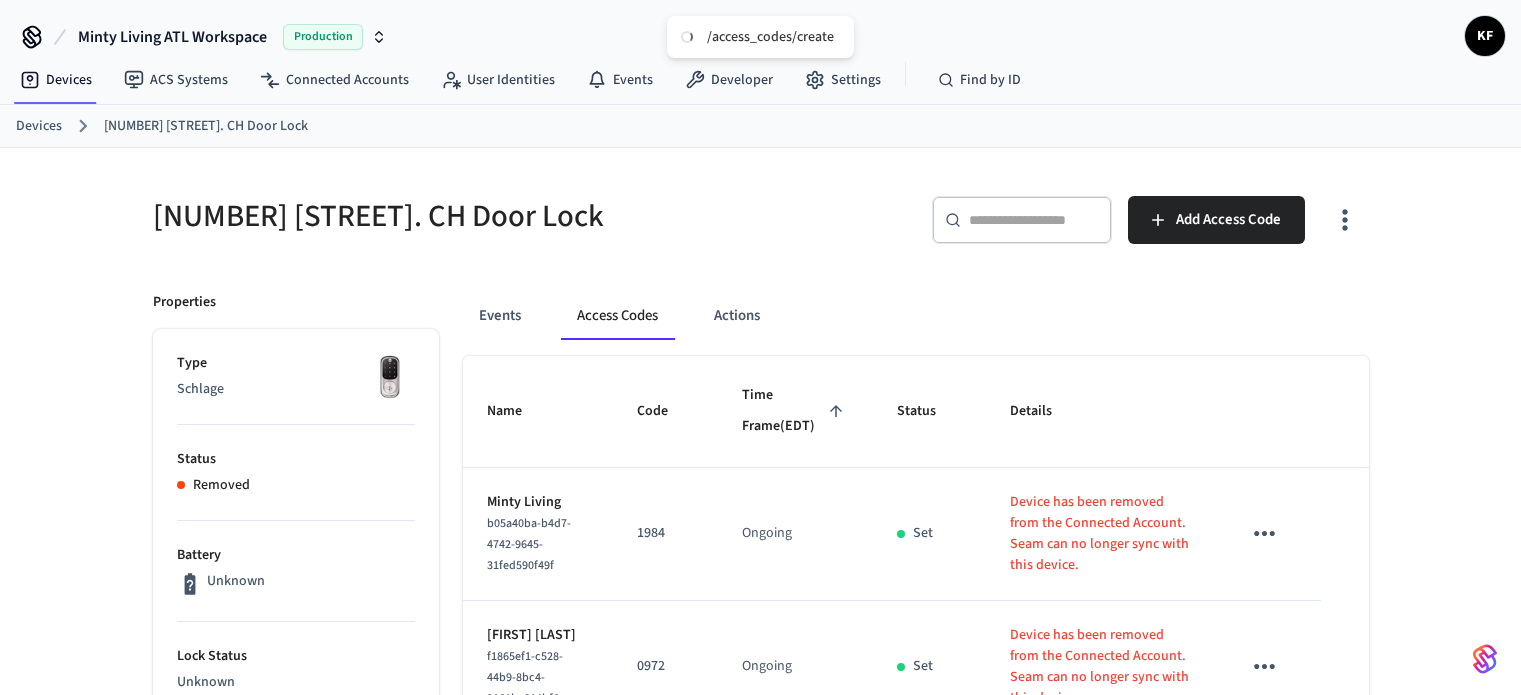 scroll, scrollTop: 36, scrollLeft: 0, axis: vertical 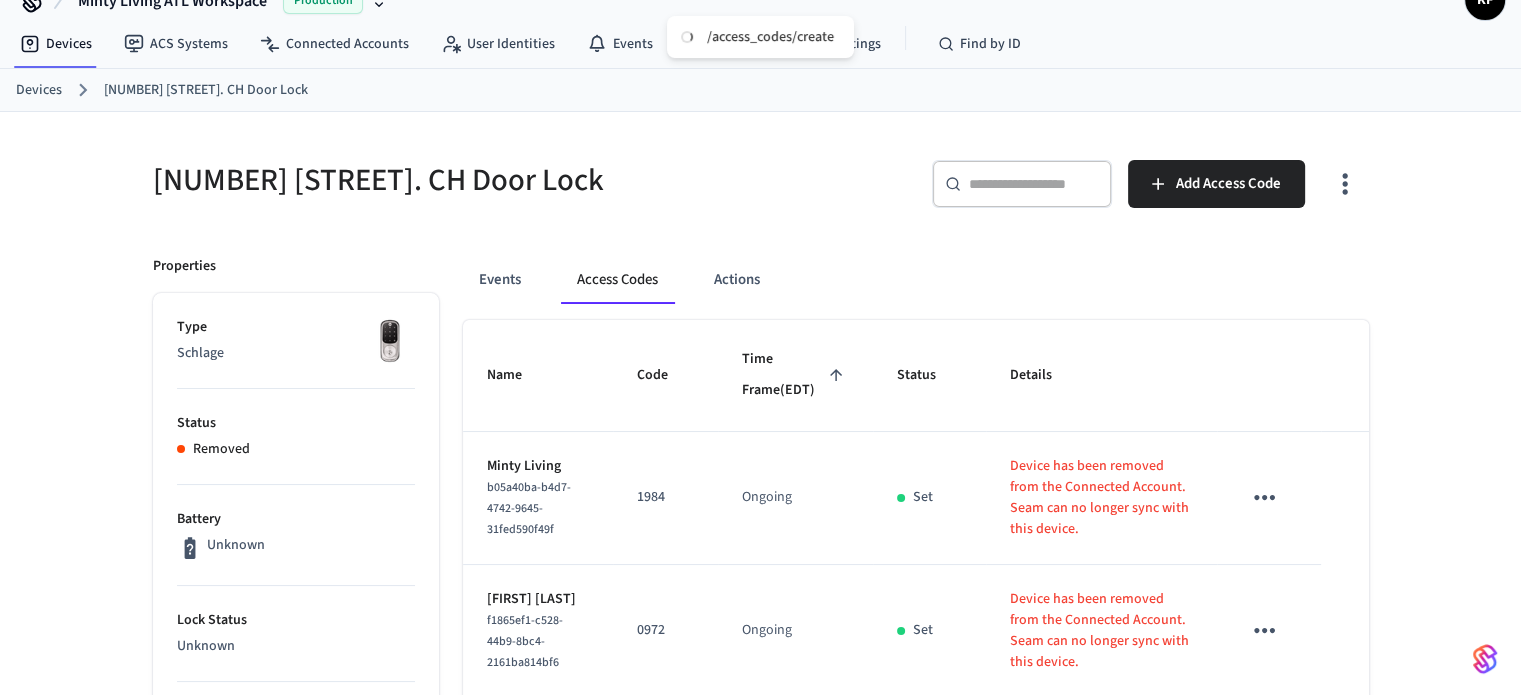 click on "Devices" at bounding box center [39, 90] 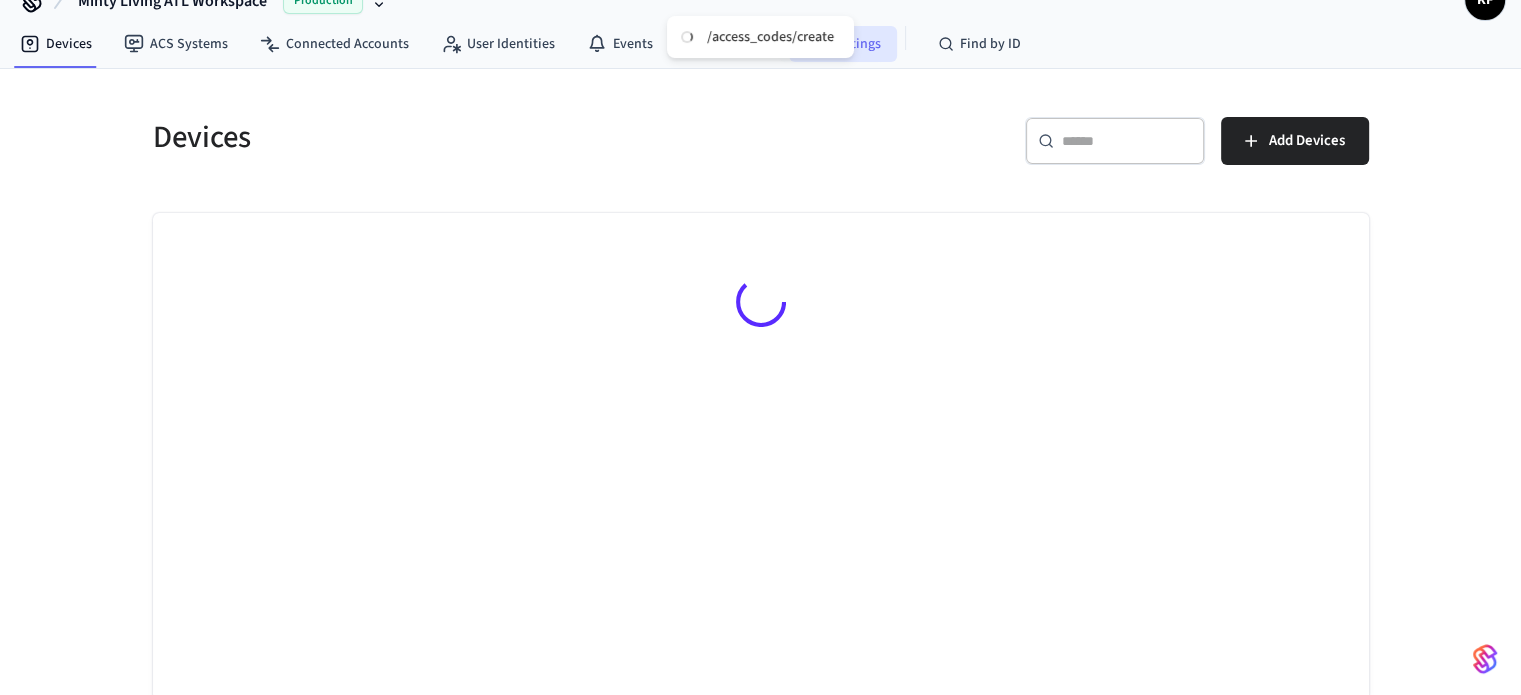 scroll, scrollTop: 0, scrollLeft: 0, axis: both 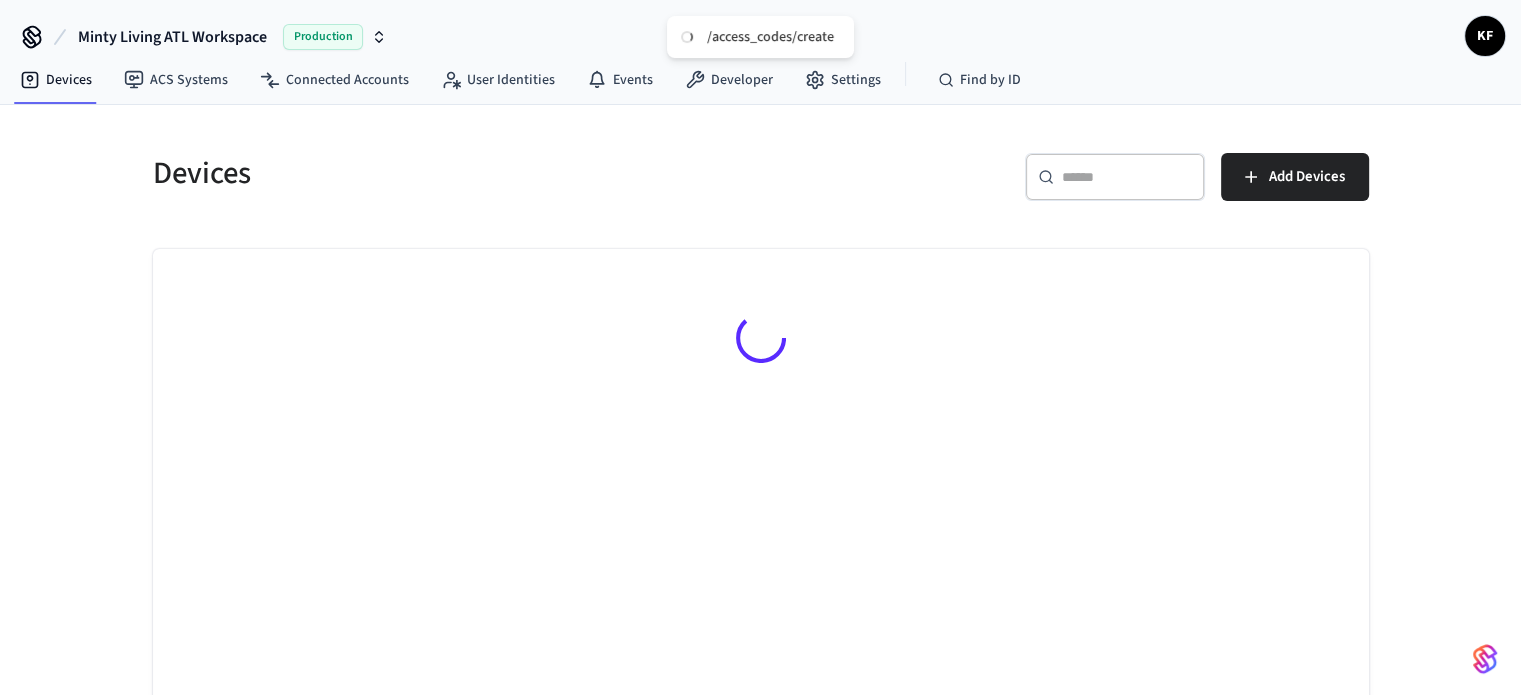 drag, startPoint x: 1125, startPoint y: 133, endPoint x: 1132, endPoint y: 180, distance: 47.518417 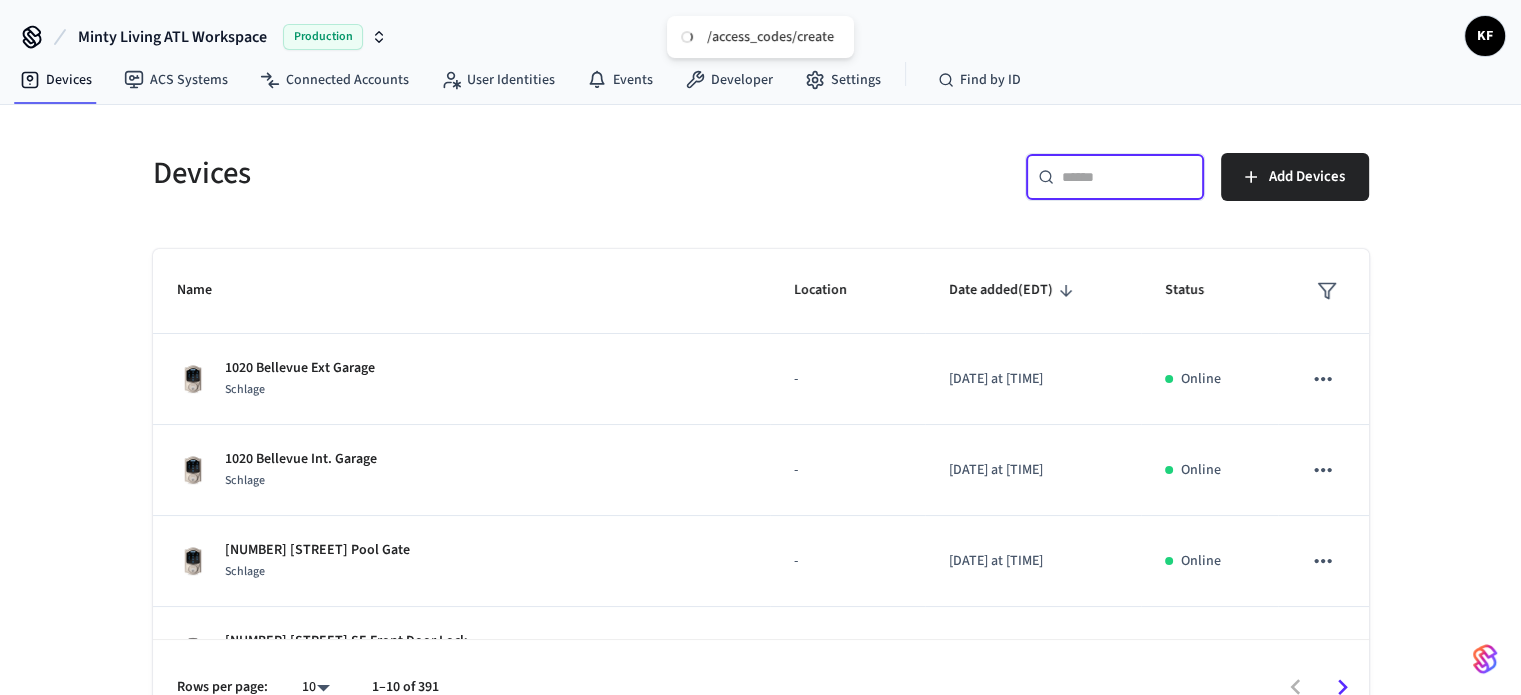 click at bounding box center [1127, 177] 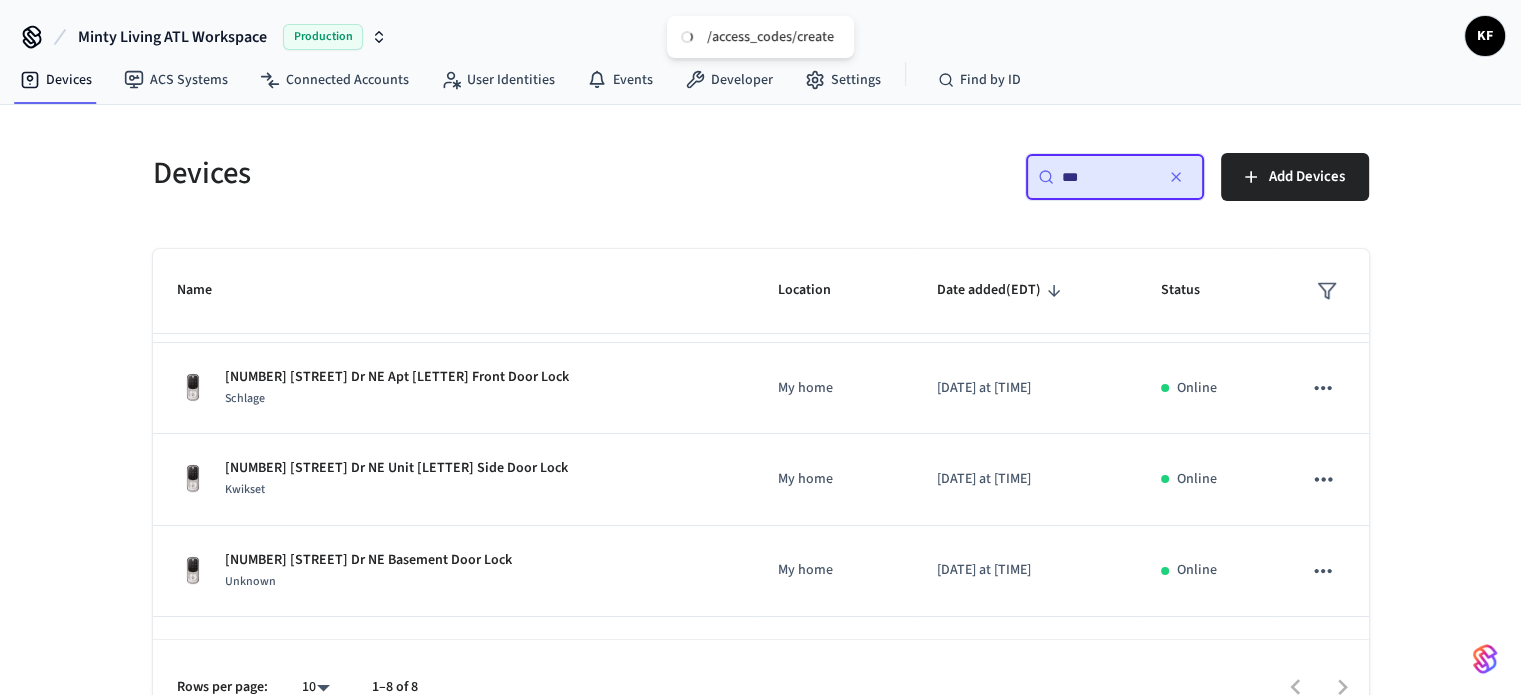 scroll, scrollTop: 266, scrollLeft: 0, axis: vertical 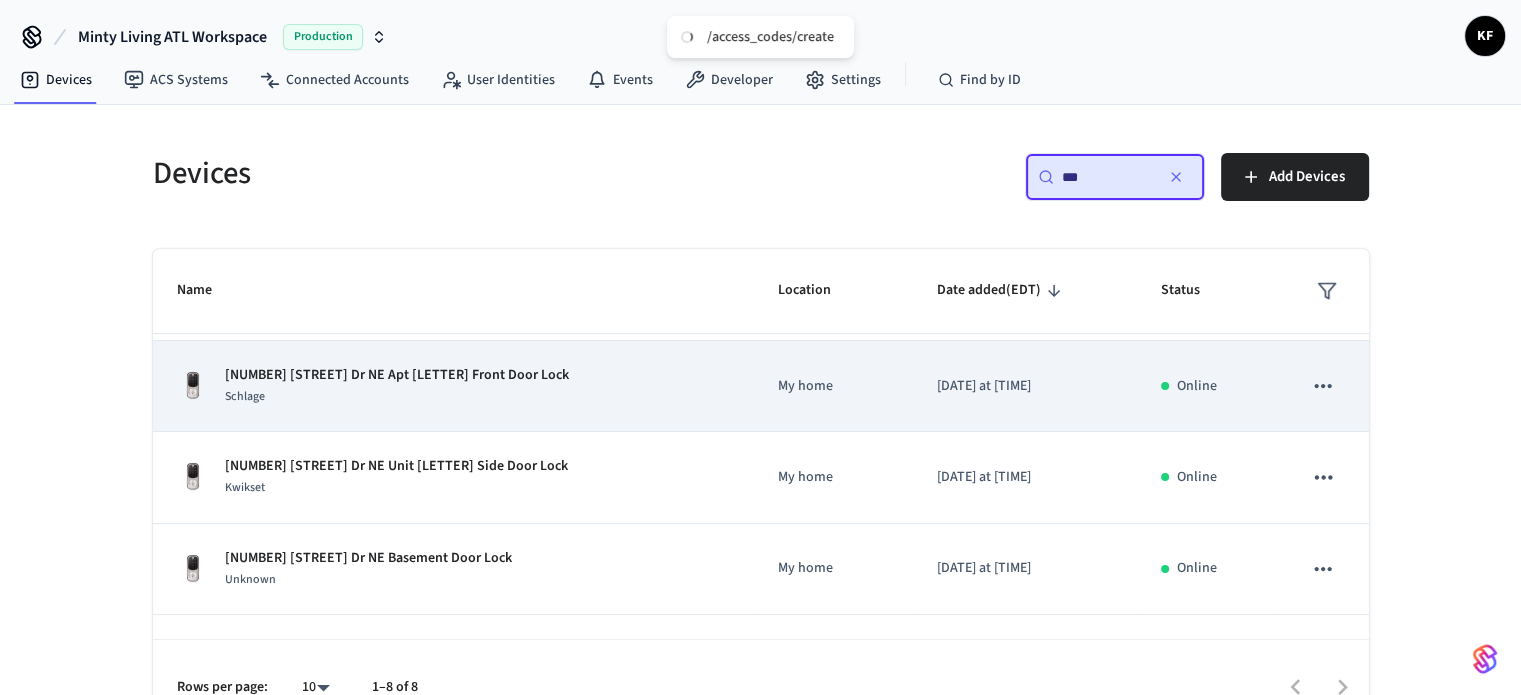 type on "***" 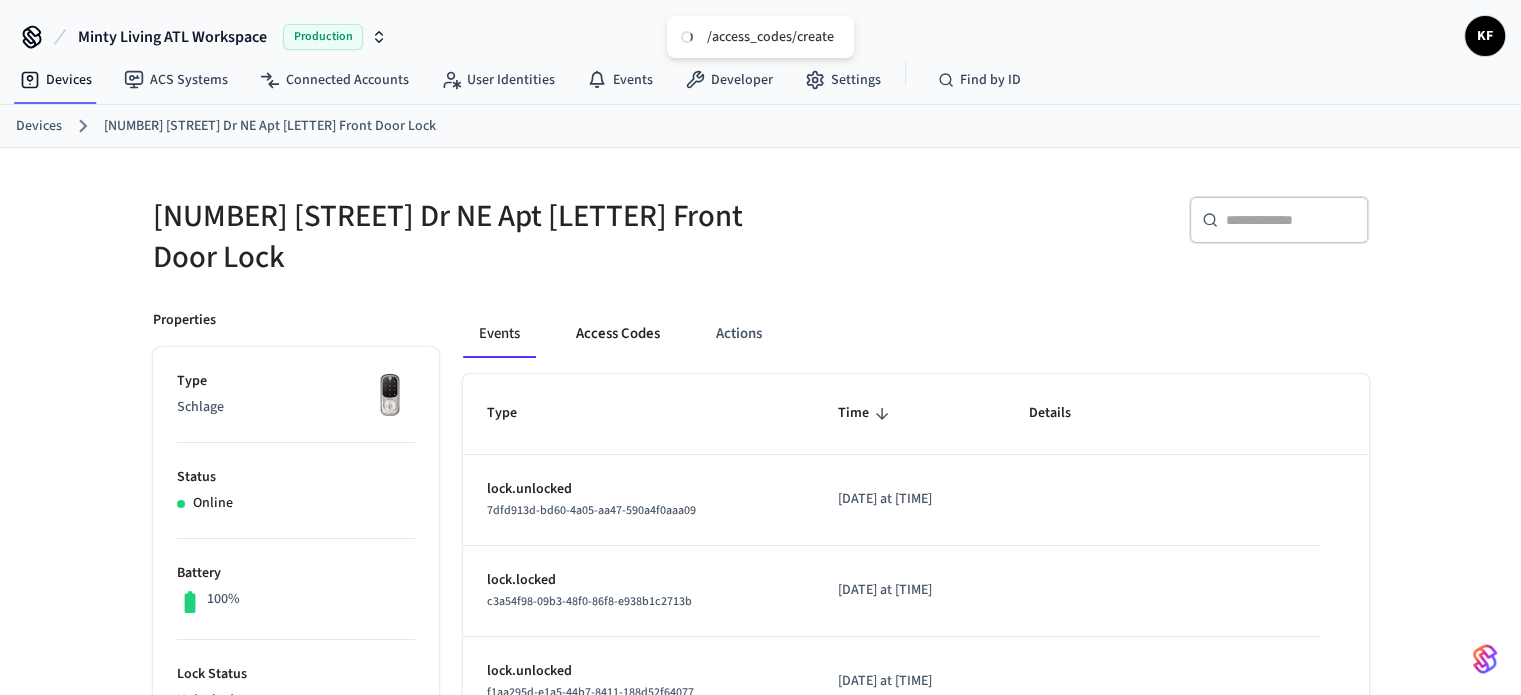 click on "Access Codes" at bounding box center (618, 334) 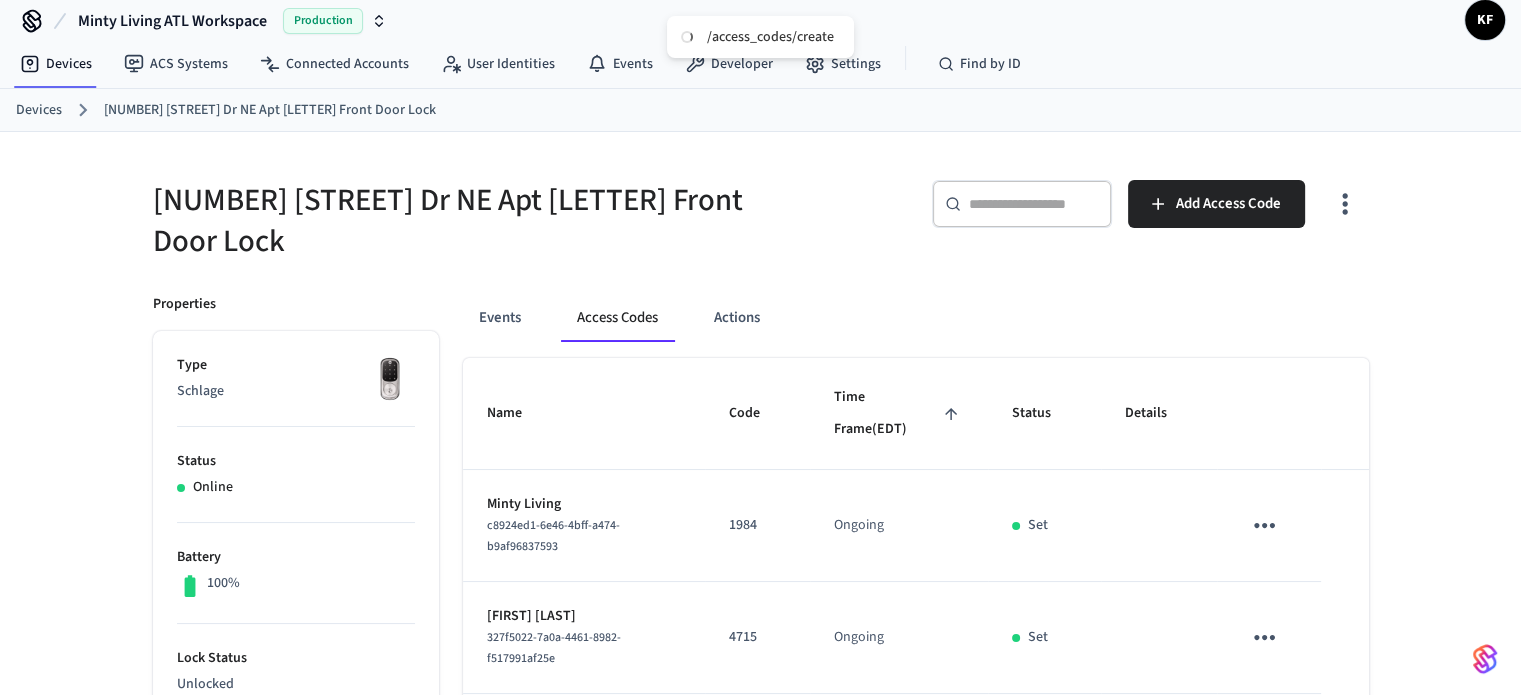scroll, scrollTop: 4, scrollLeft: 0, axis: vertical 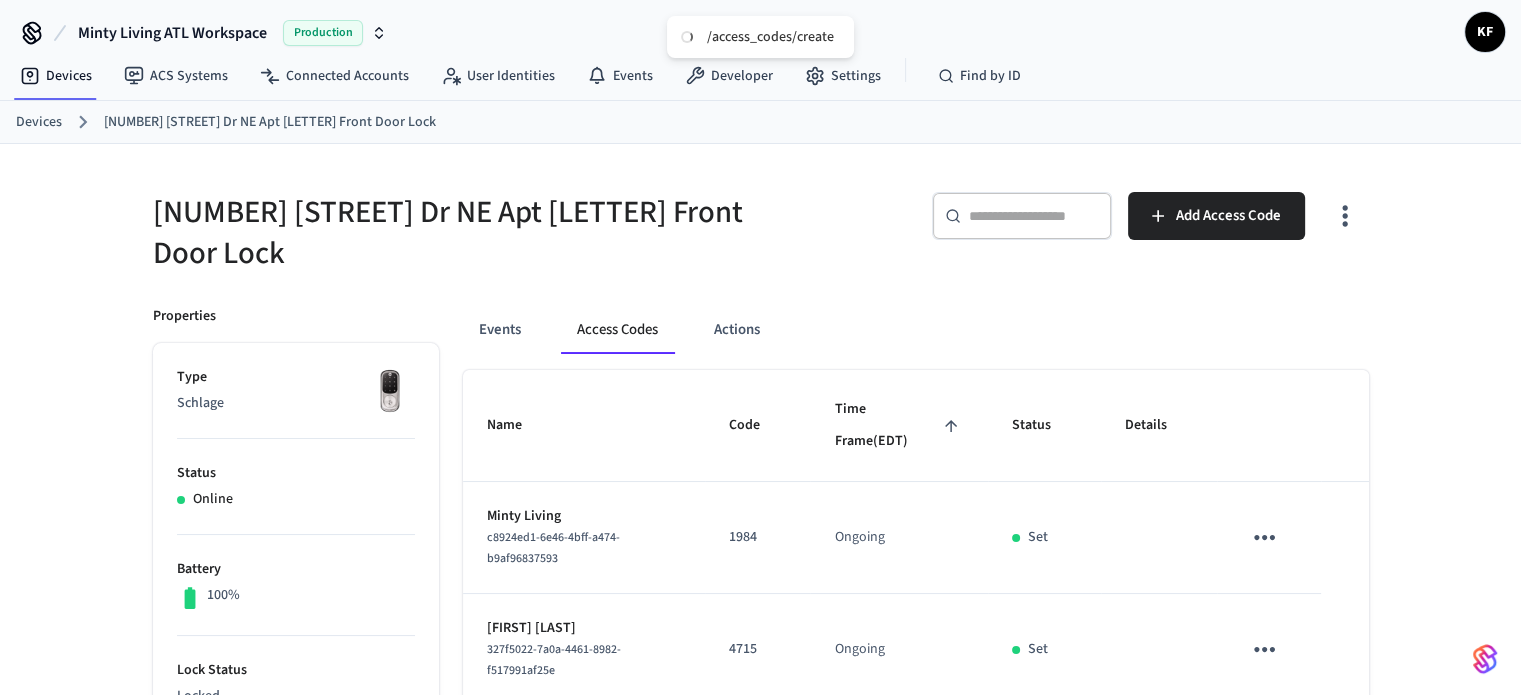 click on "Devices" at bounding box center (39, 122) 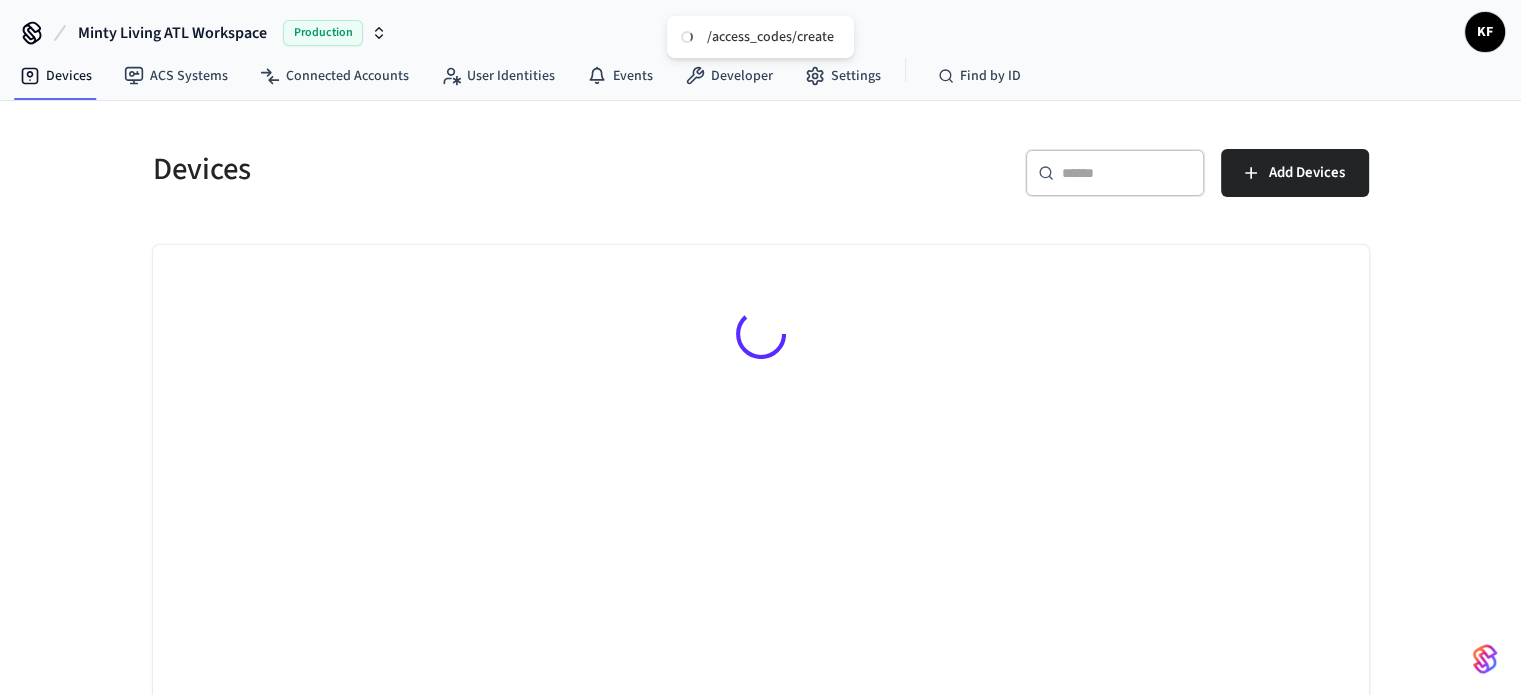 scroll, scrollTop: 0, scrollLeft: 0, axis: both 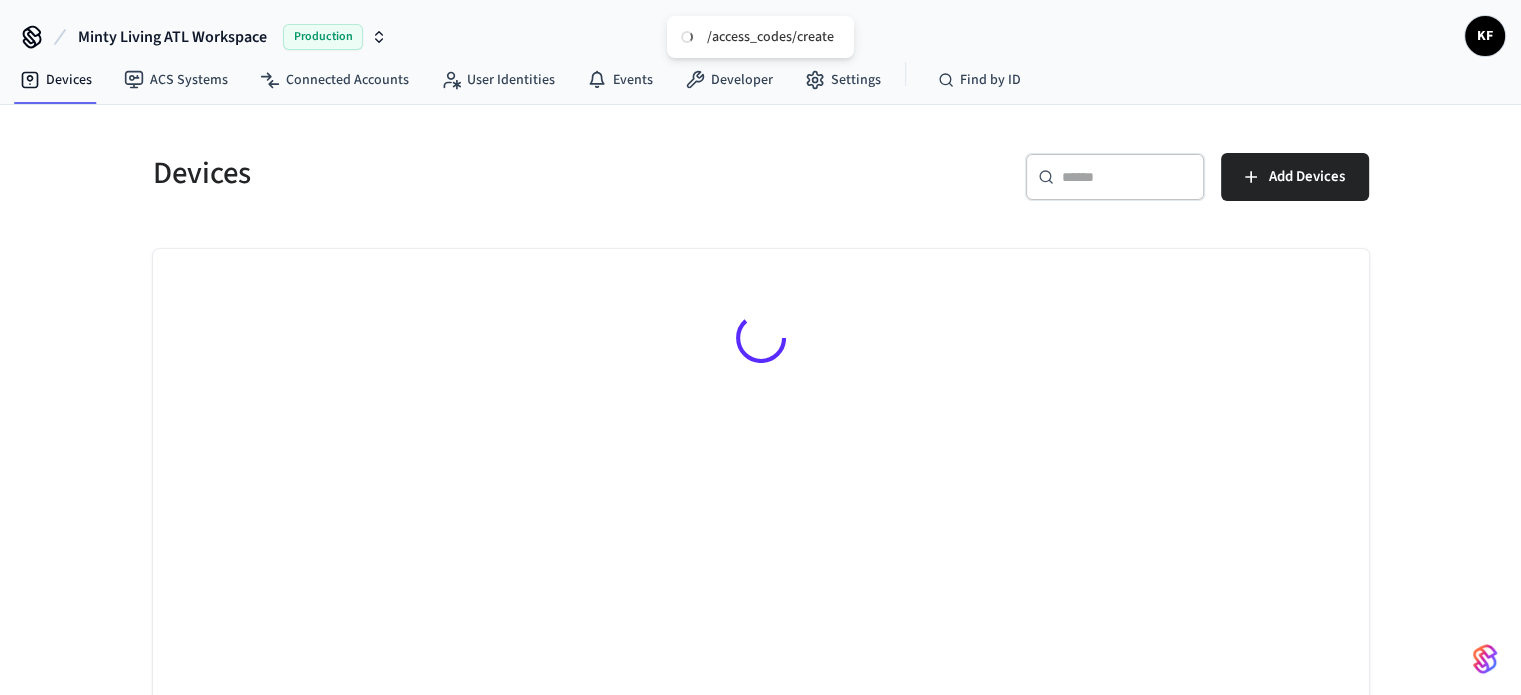 click on "​ ​" at bounding box center [1115, 177] 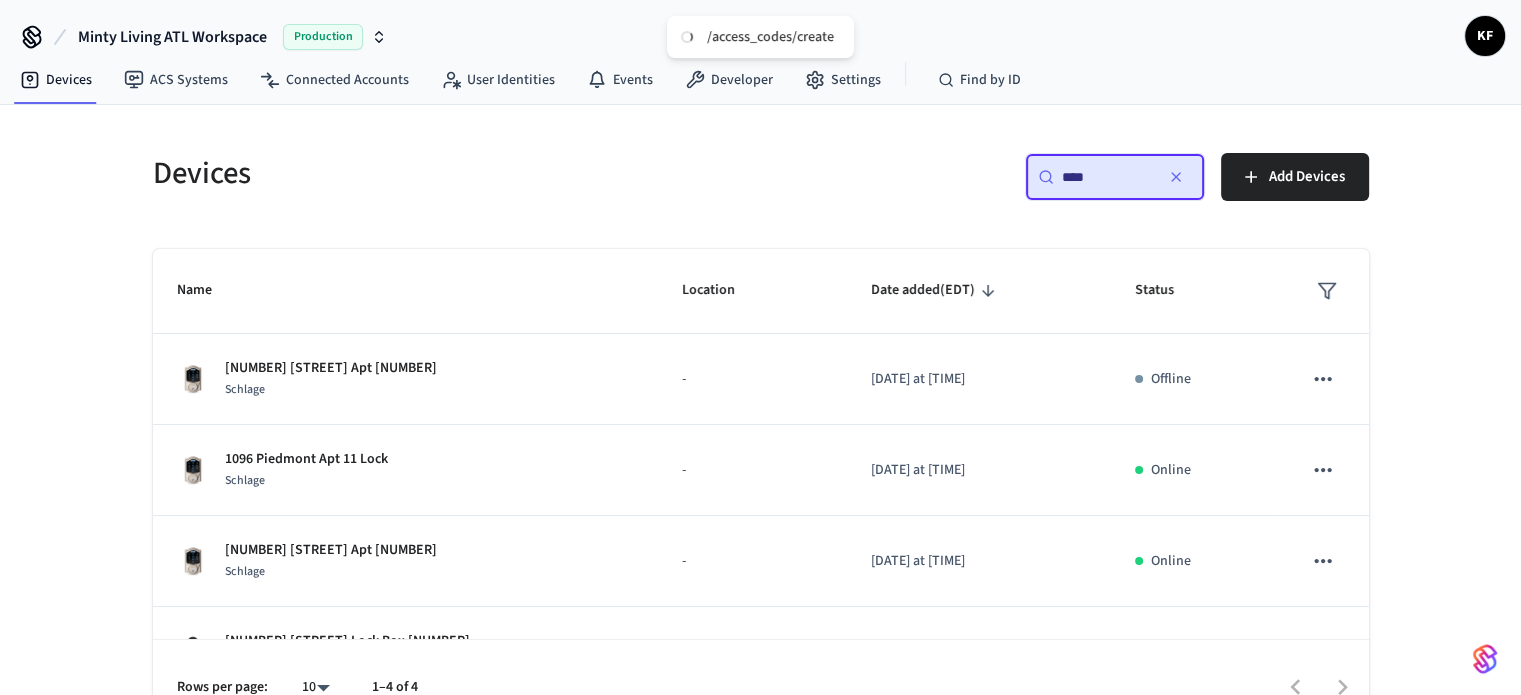 type on "****" 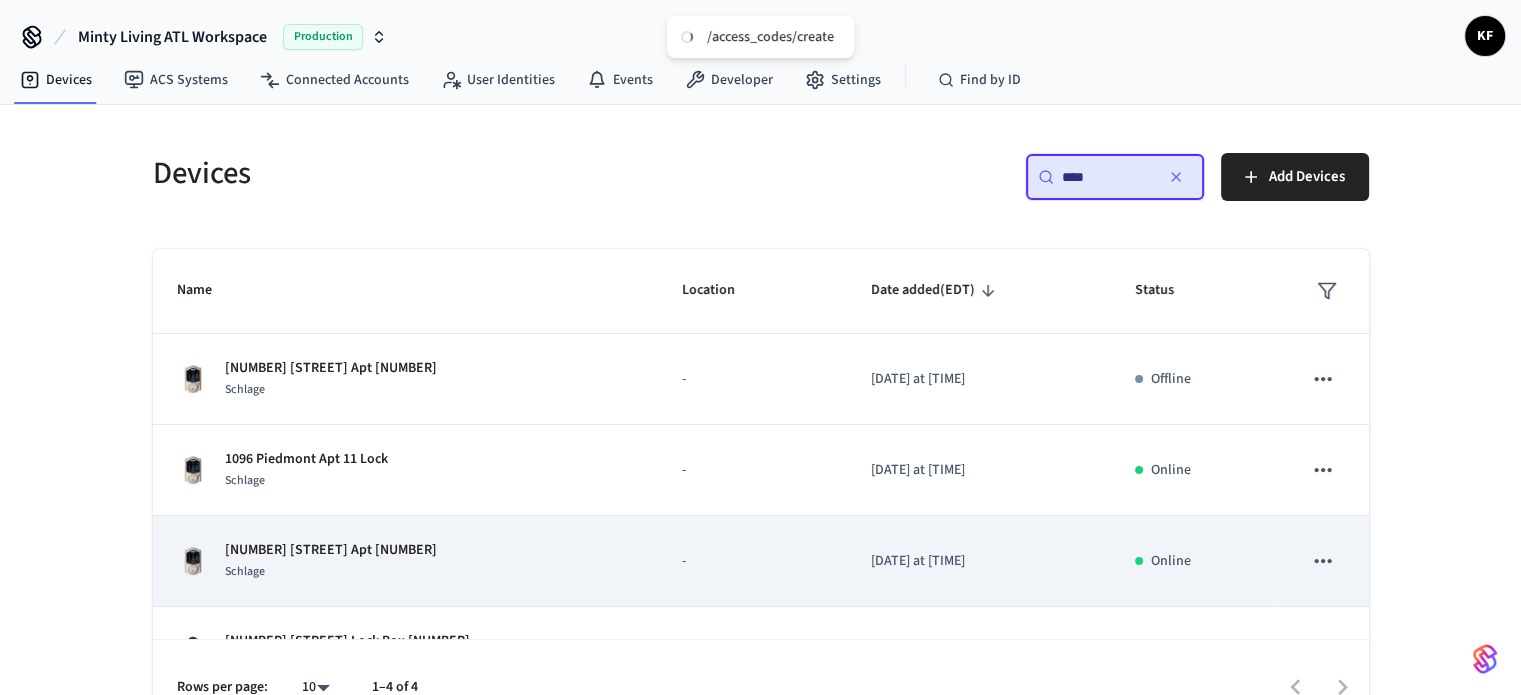 click on "-" at bounding box center [752, 561] 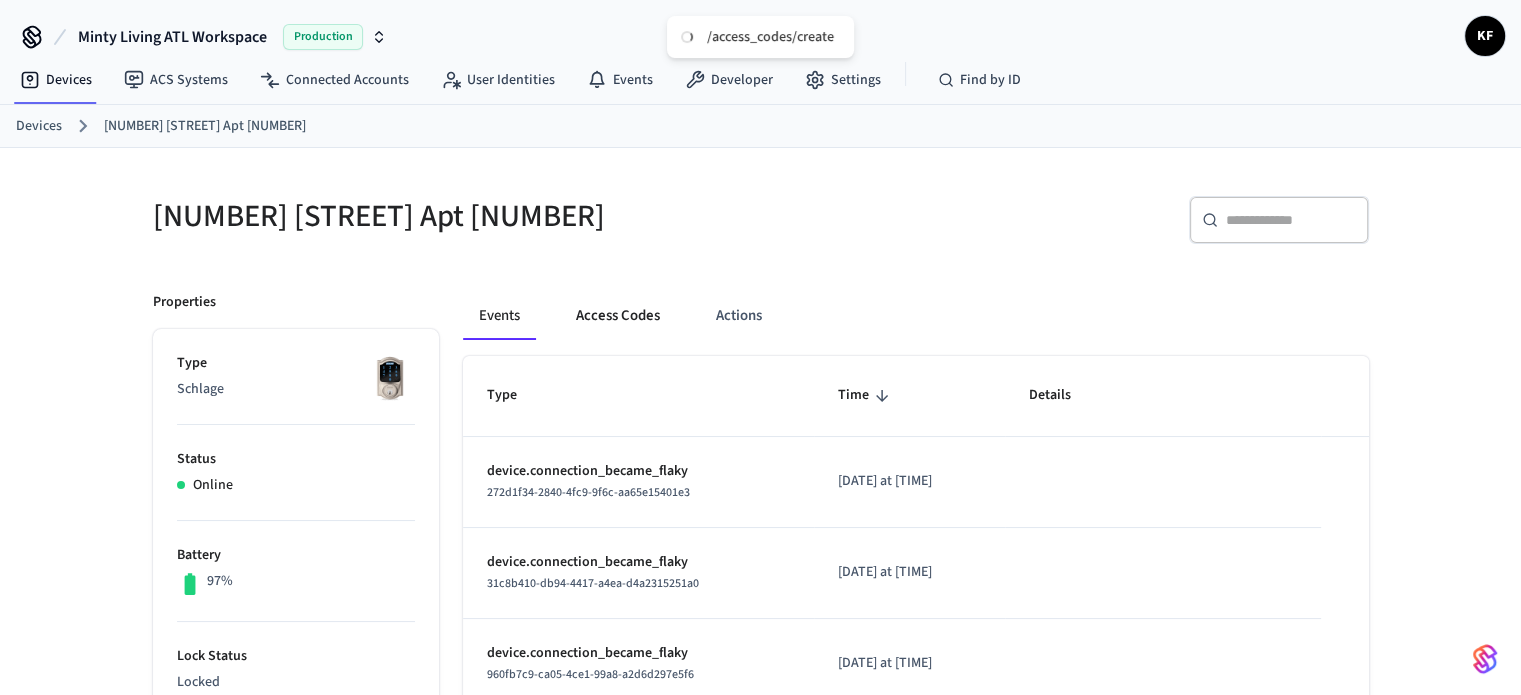 click on "Access Codes" at bounding box center [618, 316] 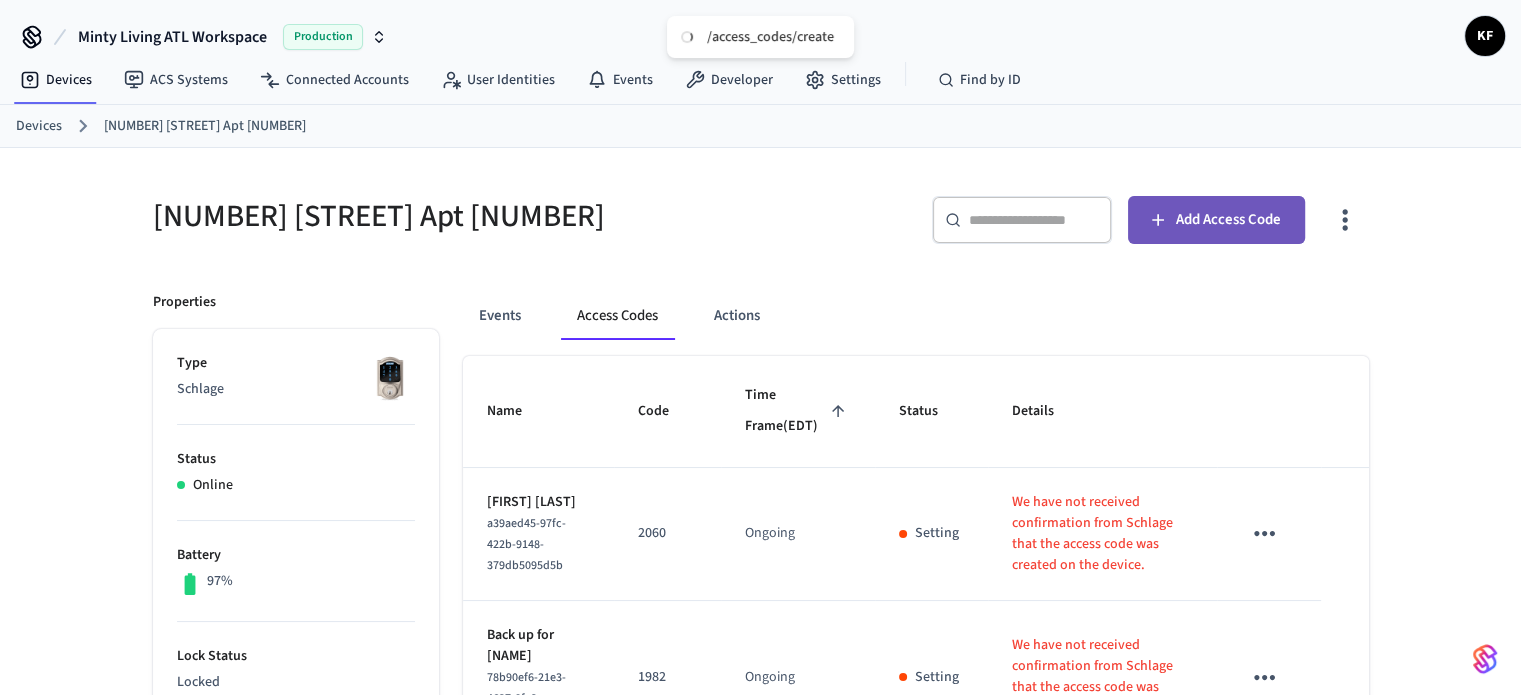 click on "Add Access Code" at bounding box center [1216, 220] 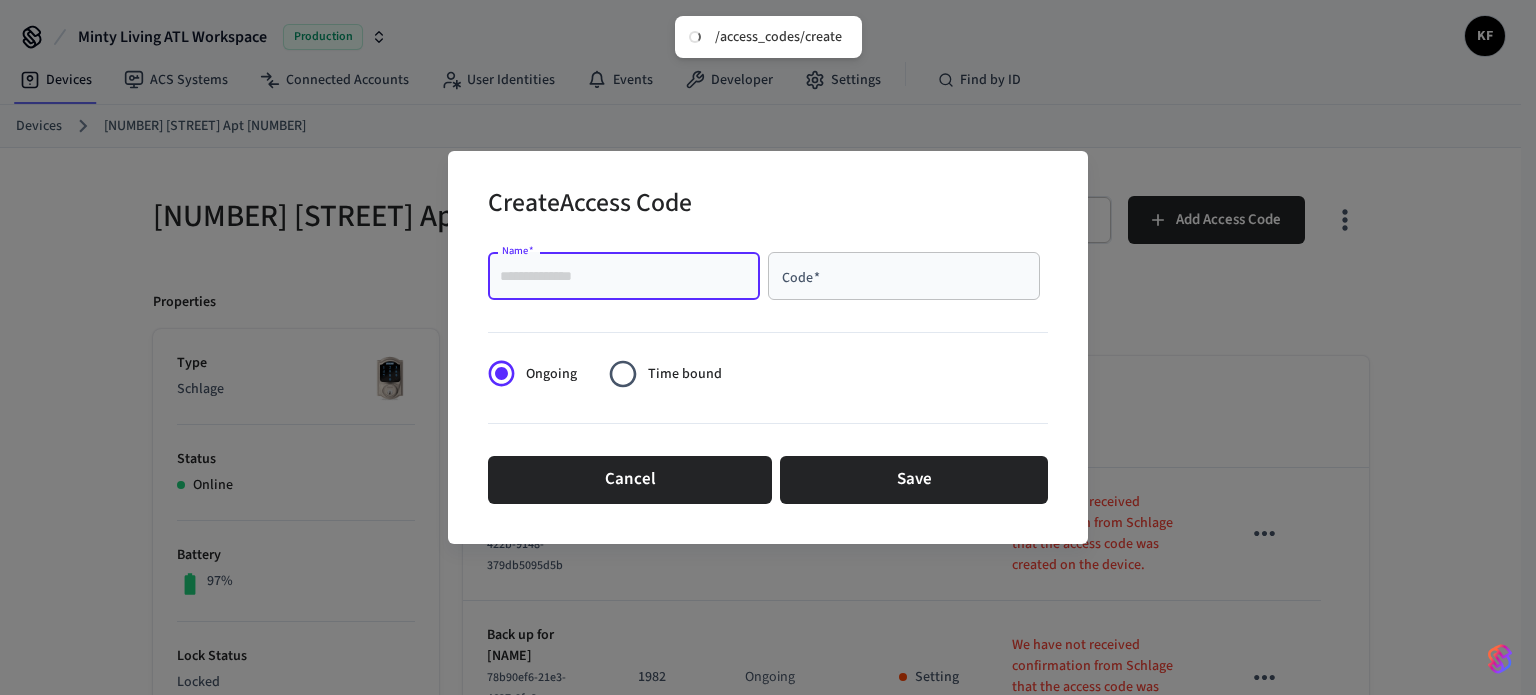 paste on "********" 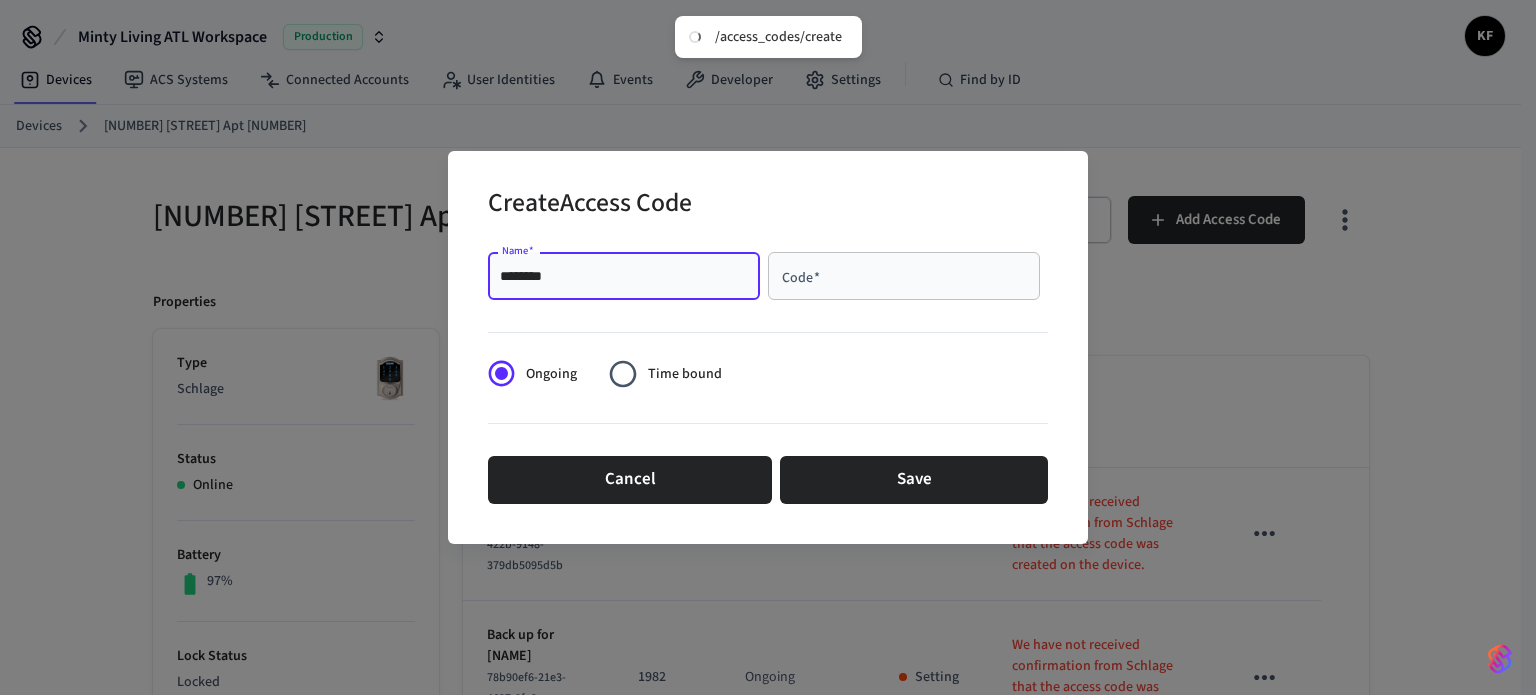 type on "********" 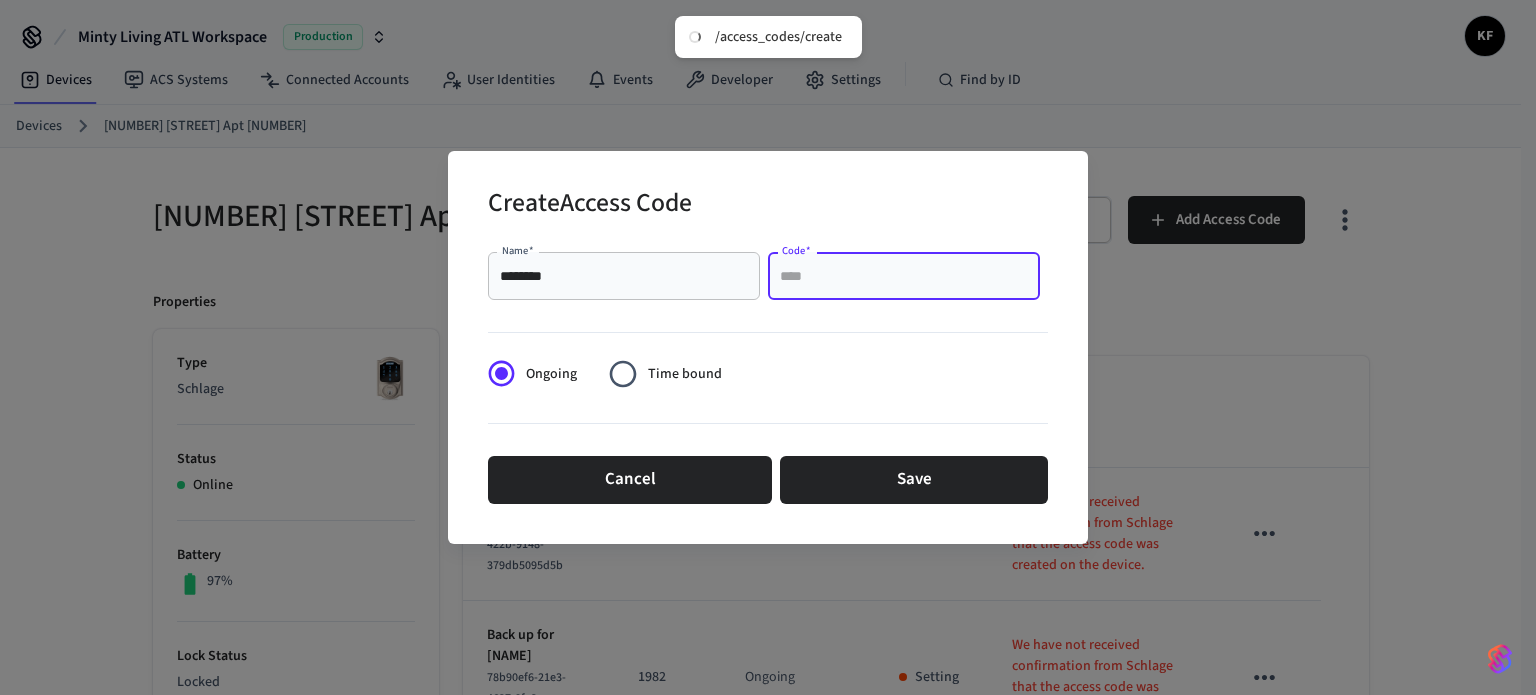 click on "Code   *" at bounding box center [904, 276] 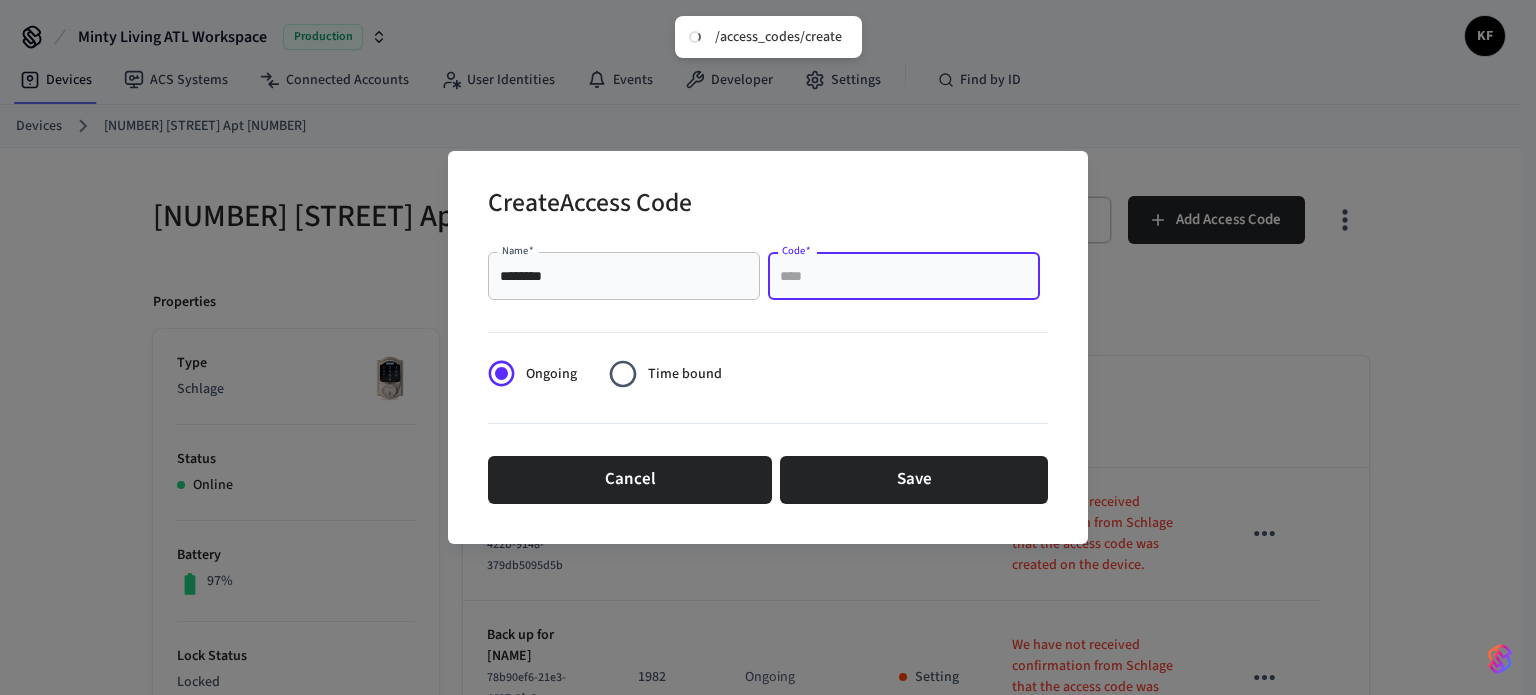 click on "Code   *" at bounding box center (904, 276) 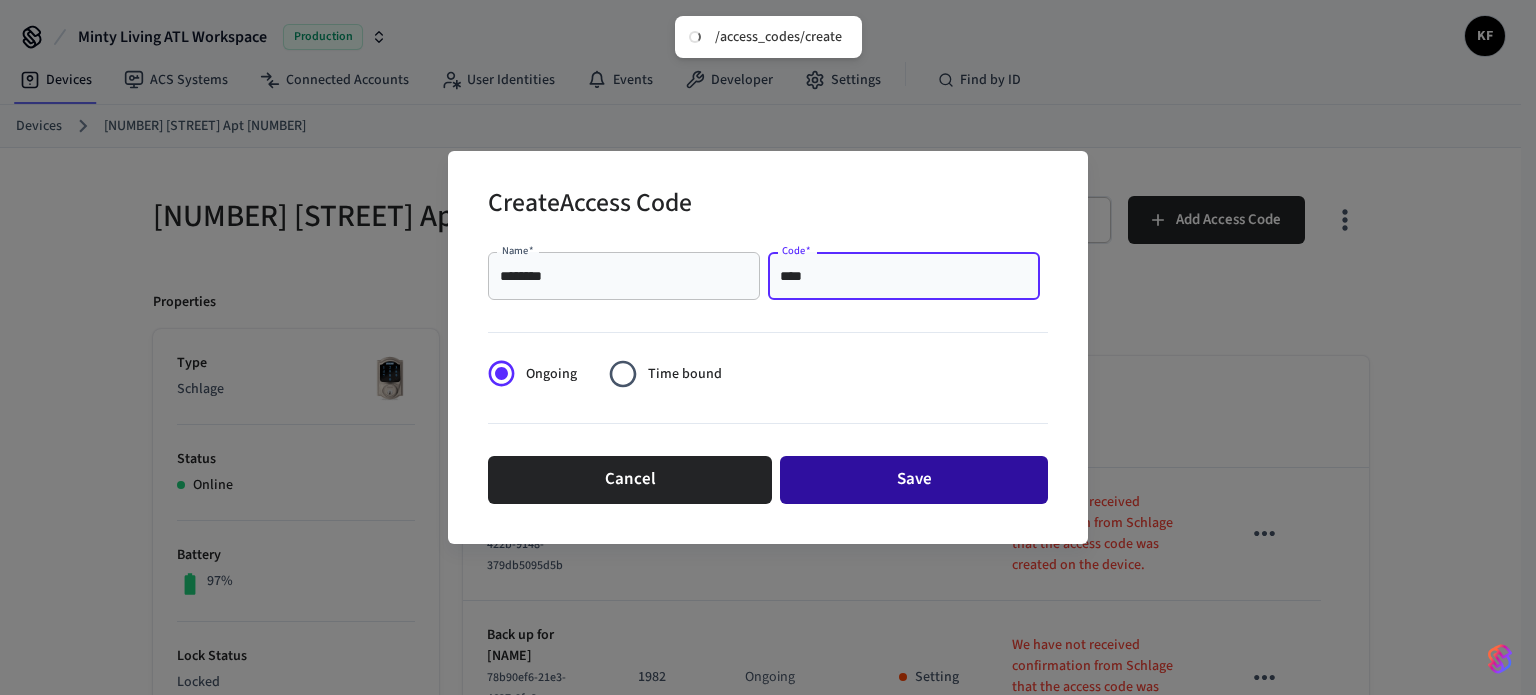 type on "****" 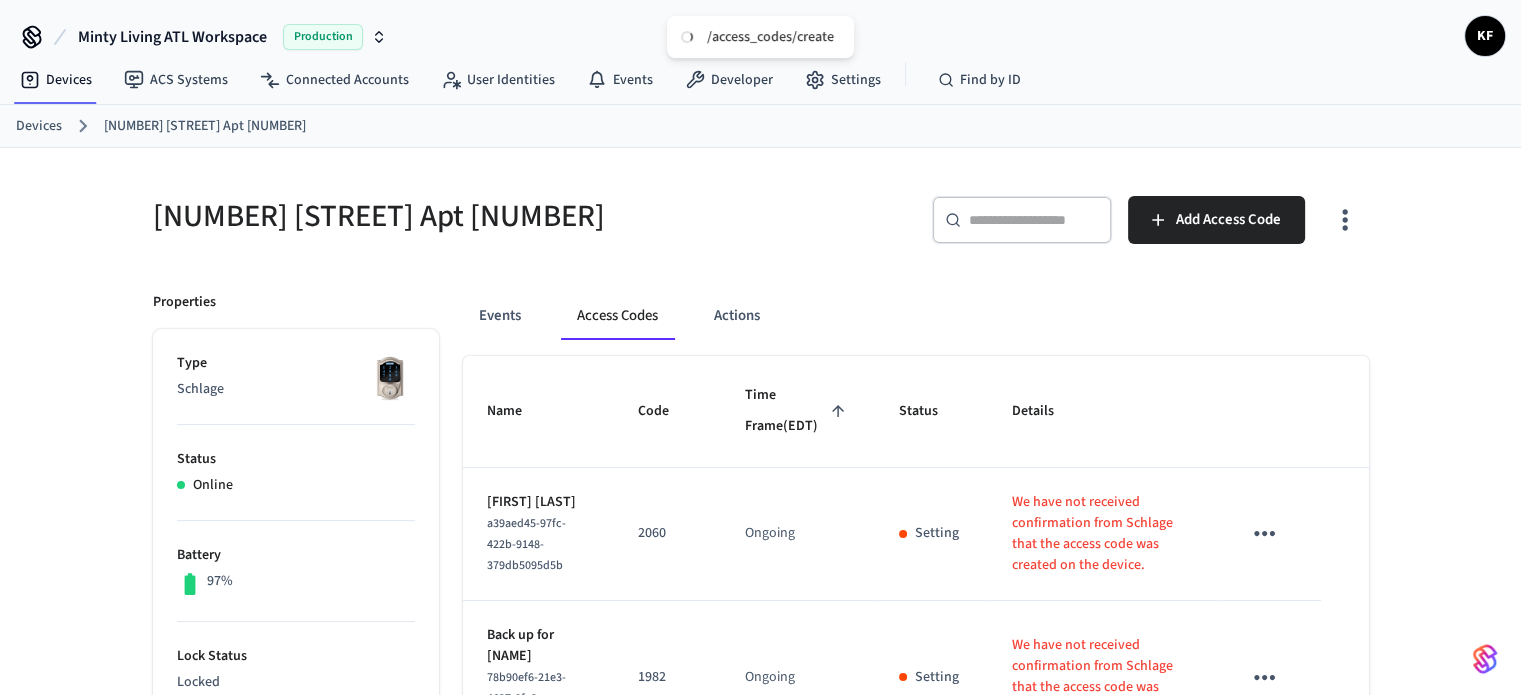 click on "Devices" at bounding box center [39, 126] 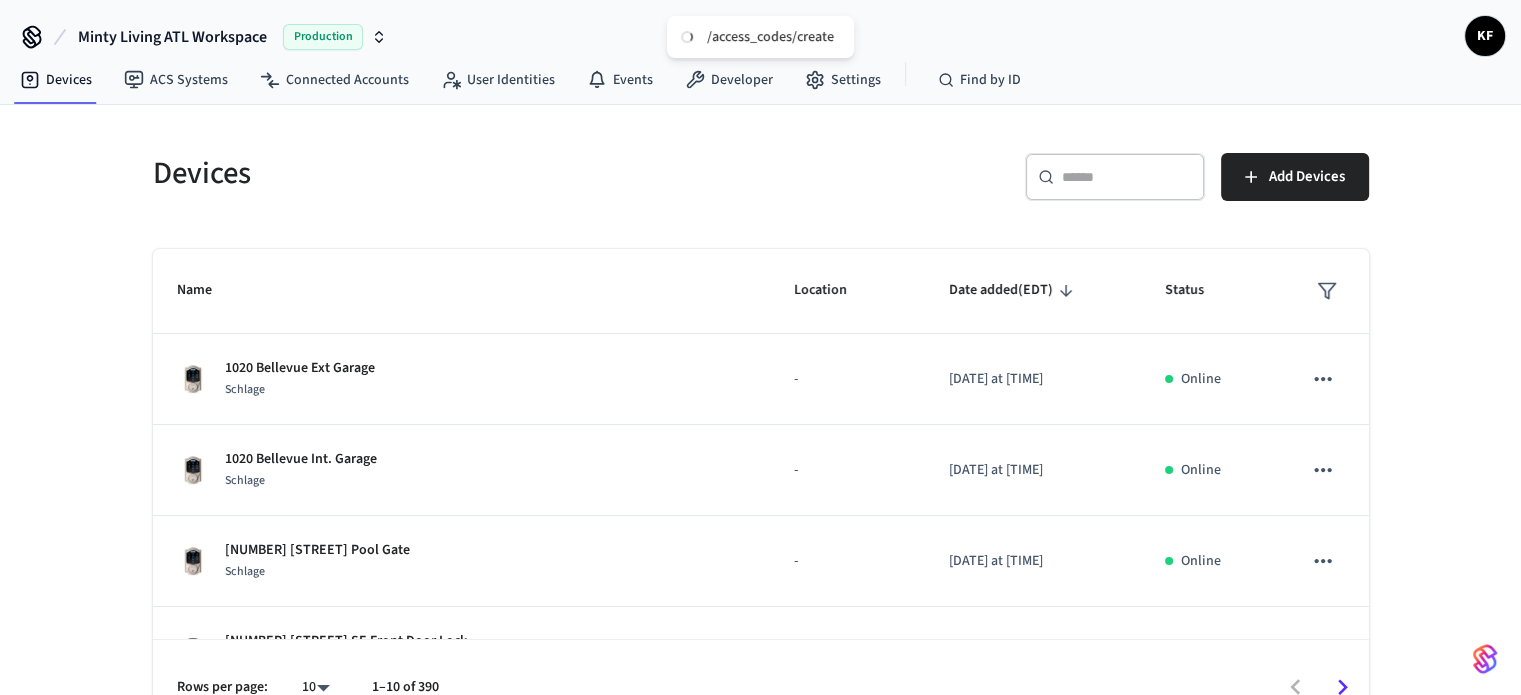 click on "​ ​" at bounding box center (1115, 177) 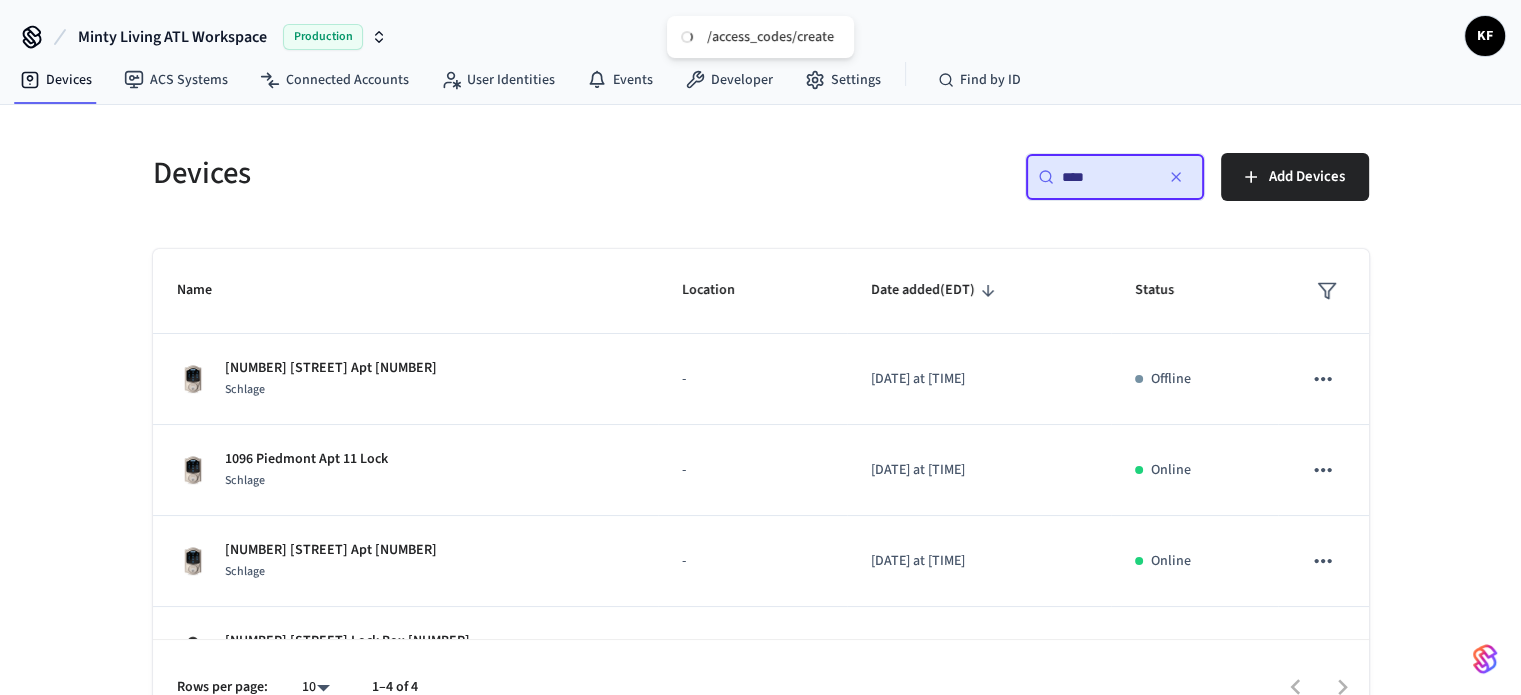 scroll, scrollTop: 58, scrollLeft: 0, axis: vertical 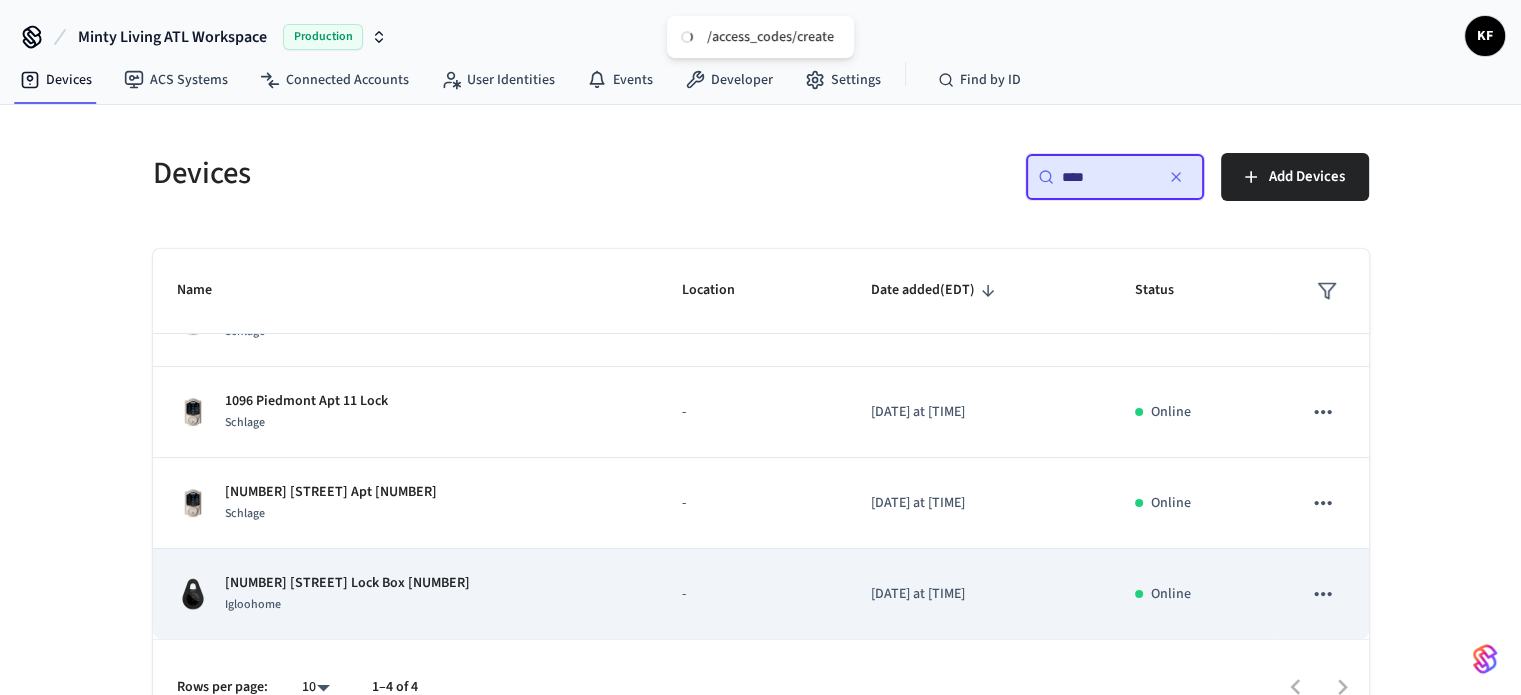 type on "****" 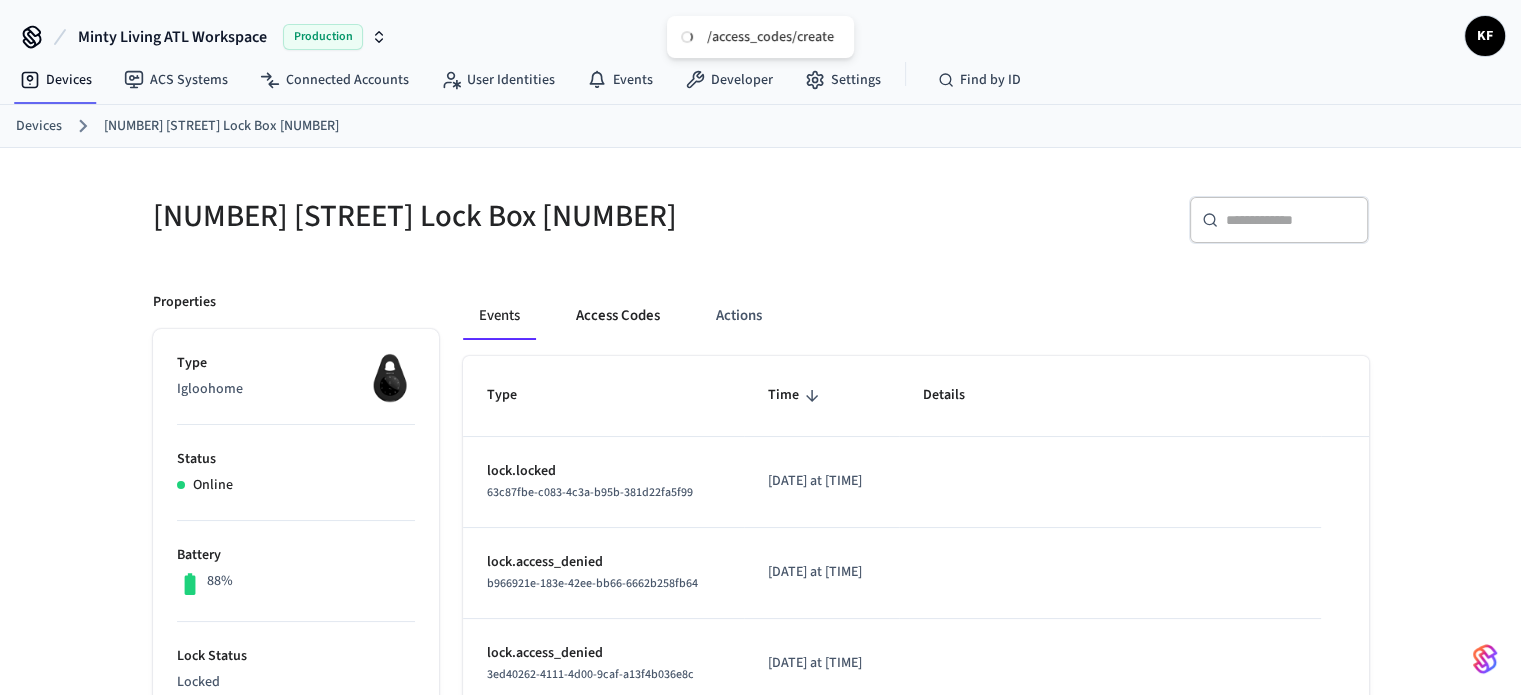 click on "Access Codes" at bounding box center (618, 316) 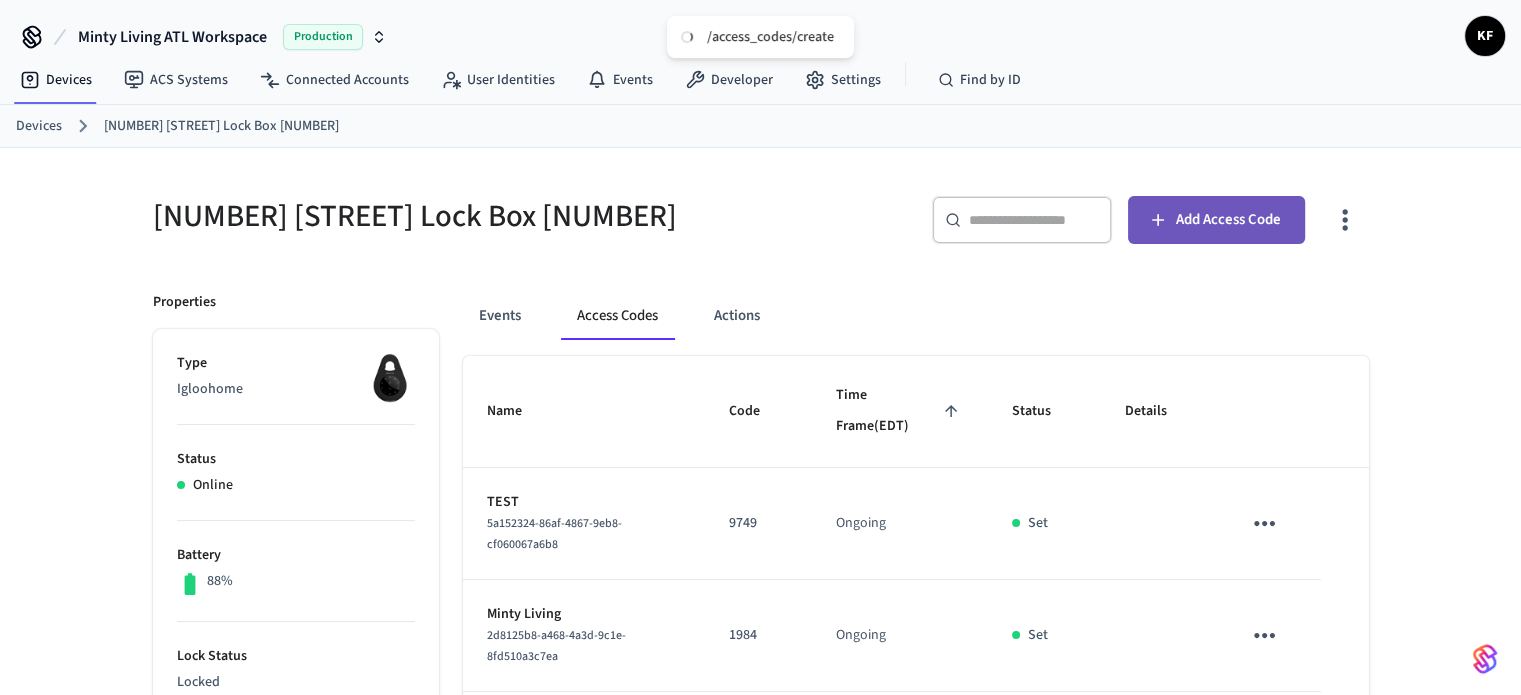 click on "Add Access Code" at bounding box center (1216, 220) 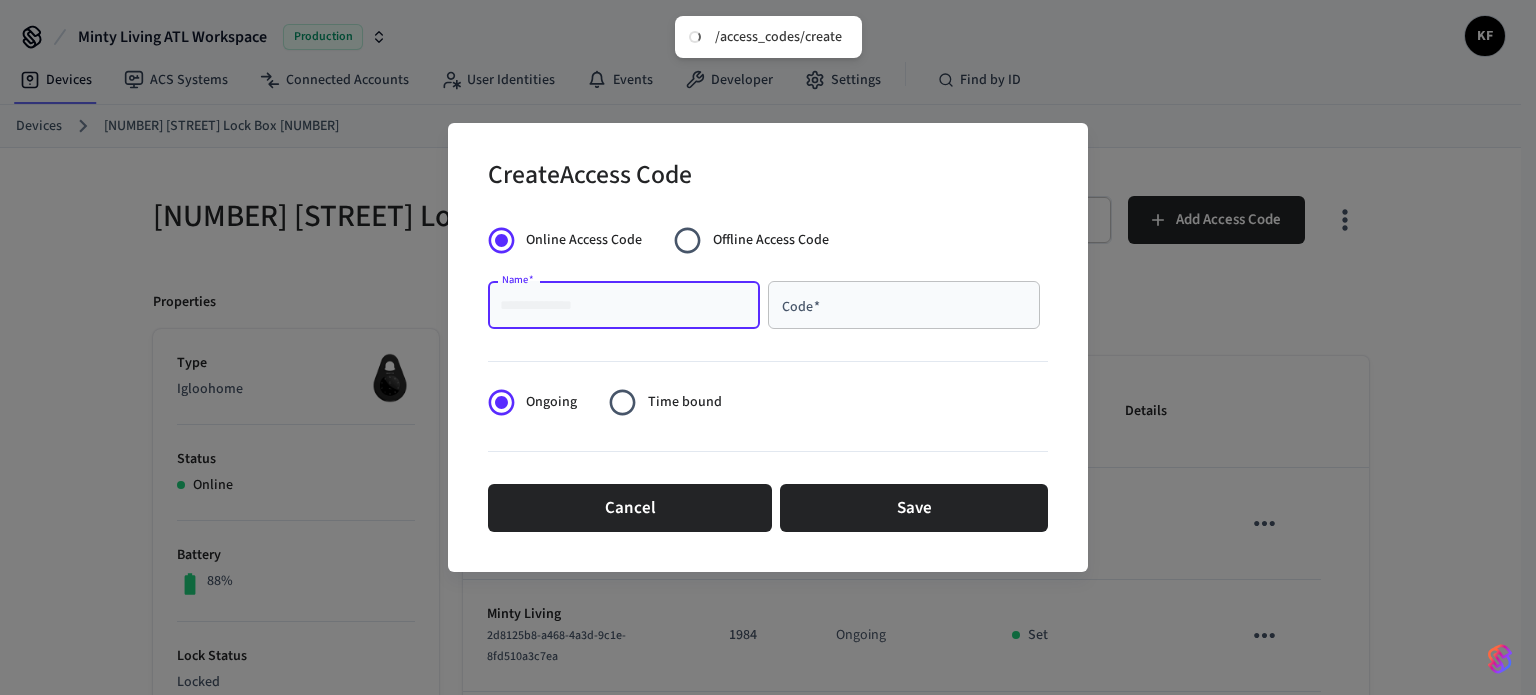 drag, startPoint x: 572, startPoint y: 289, endPoint x: 545, endPoint y: 306, distance: 31.906113 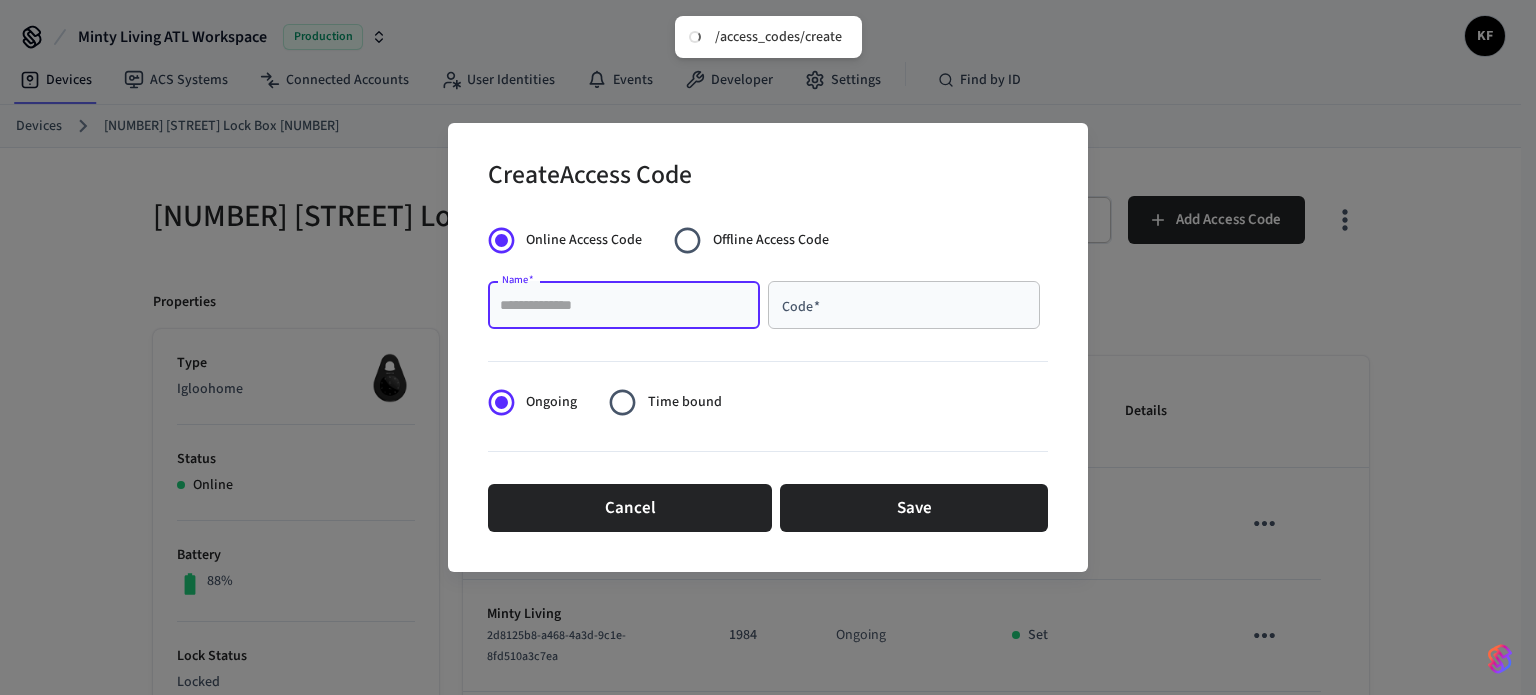 click on "Name   *" at bounding box center [624, 305] 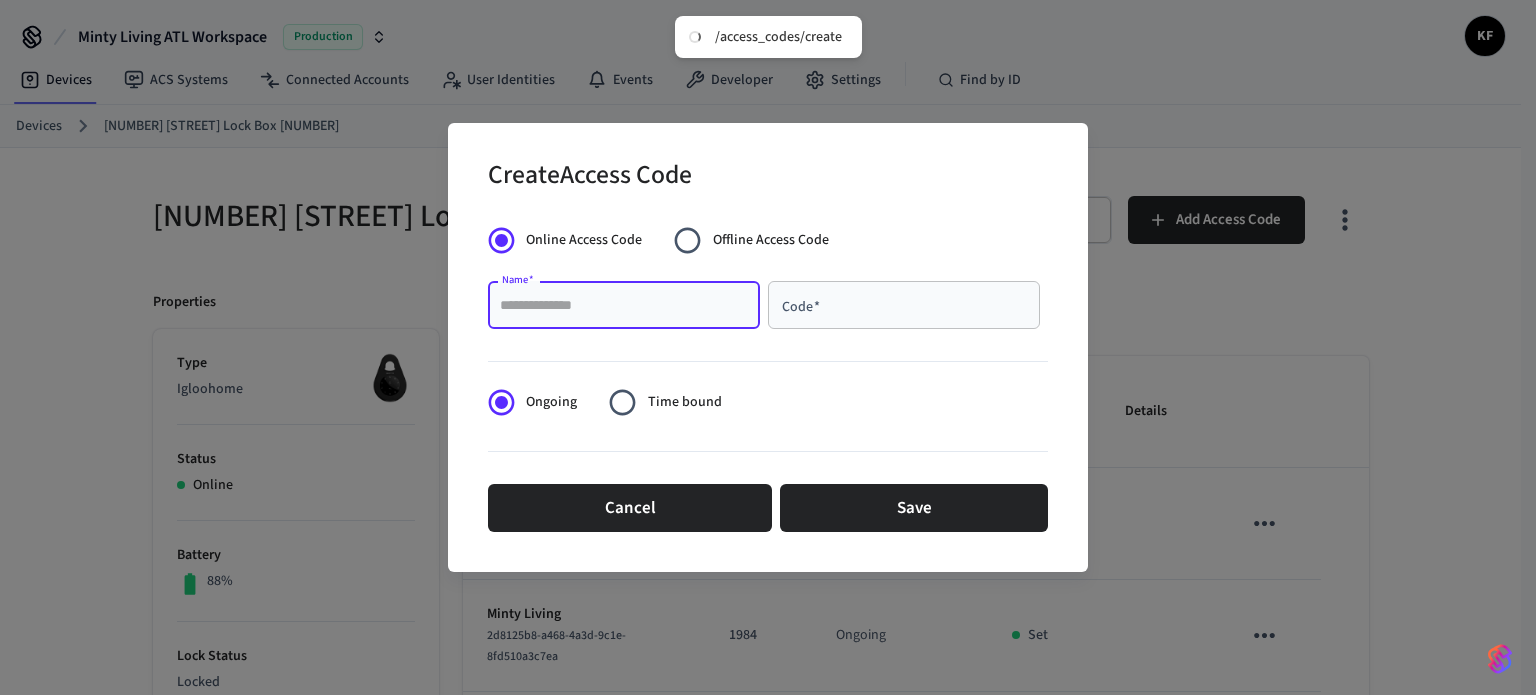 paste on "********" 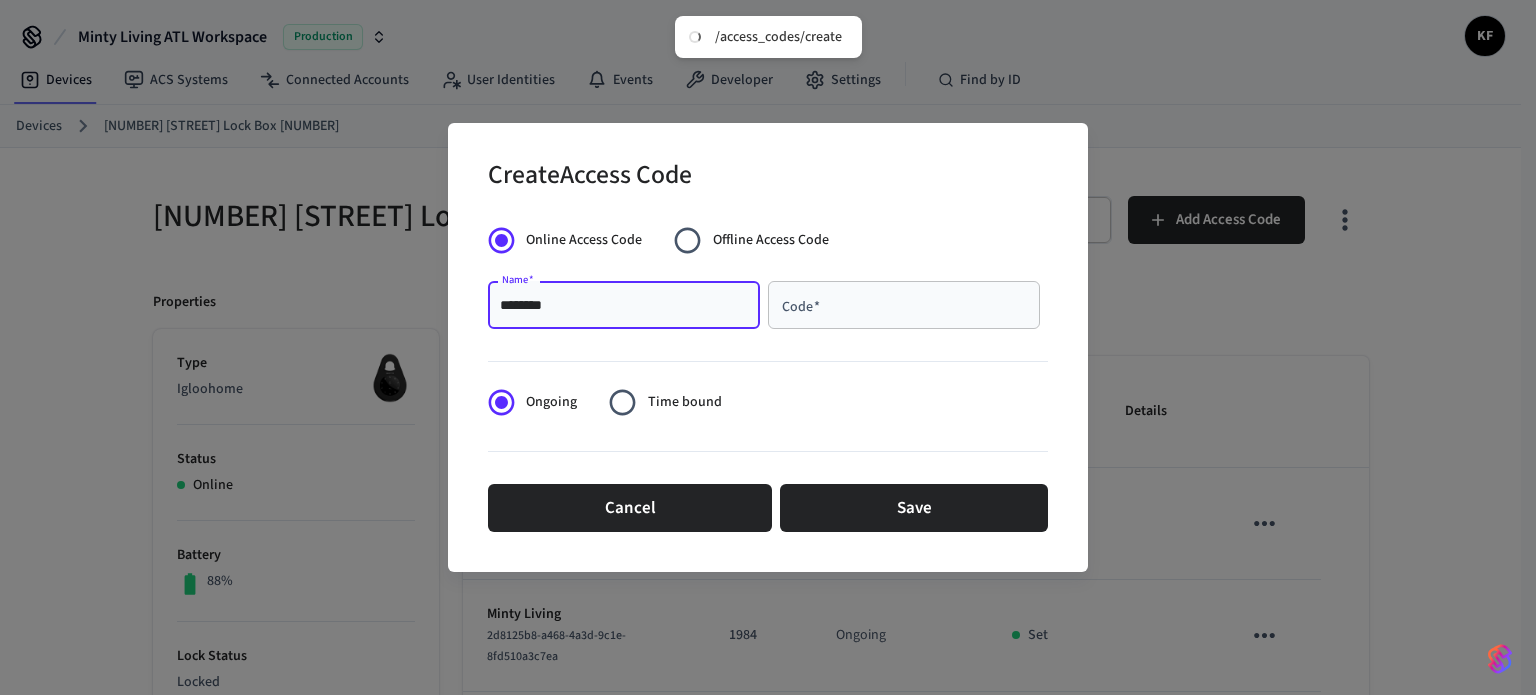 type on "********" 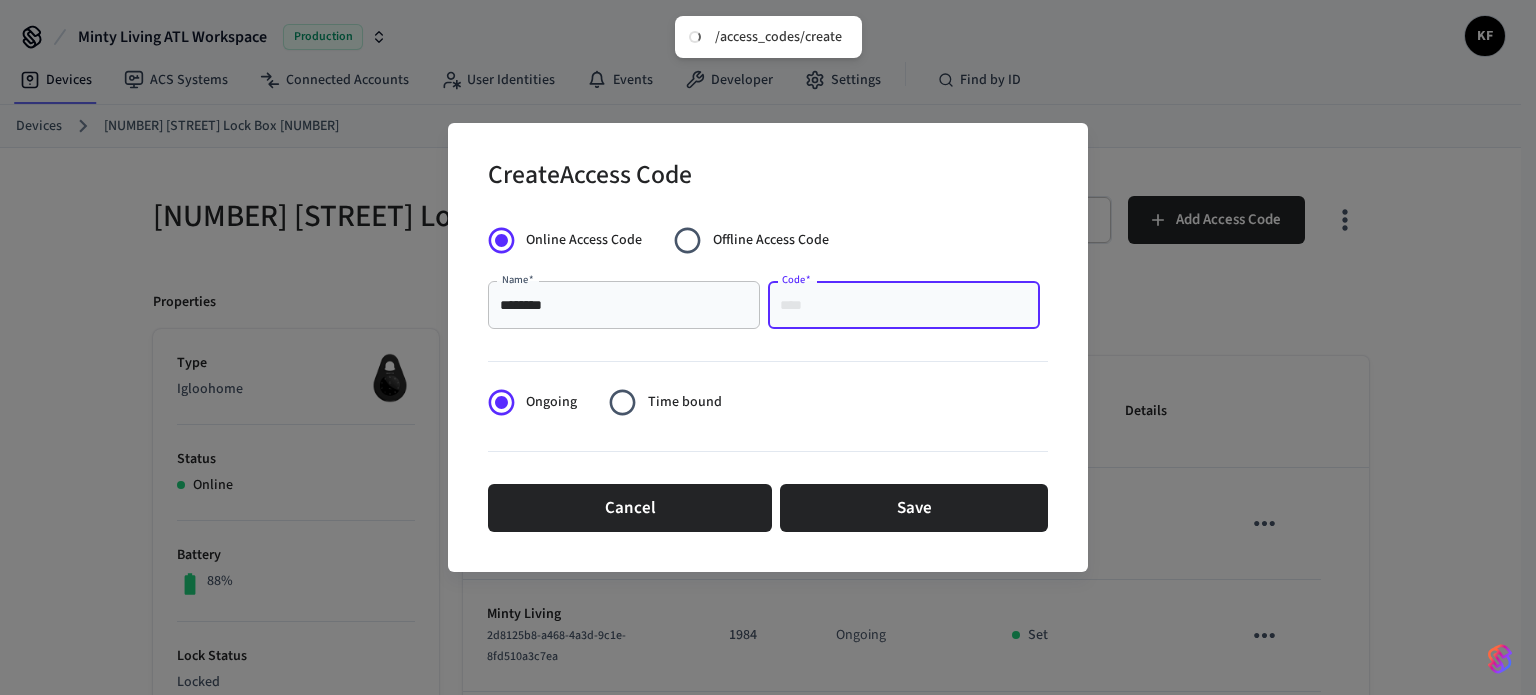 click on "Code   *" at bounding box center [904, 305] 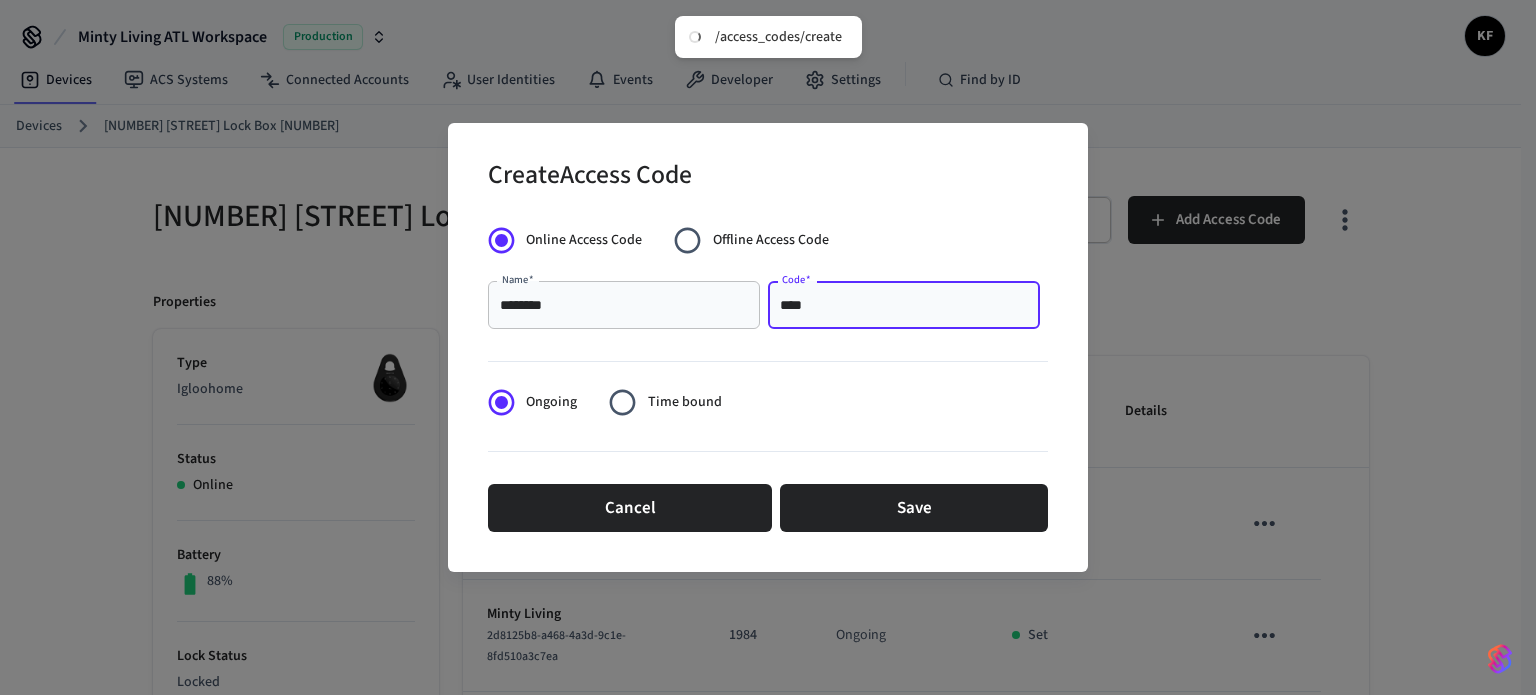 type on "****" 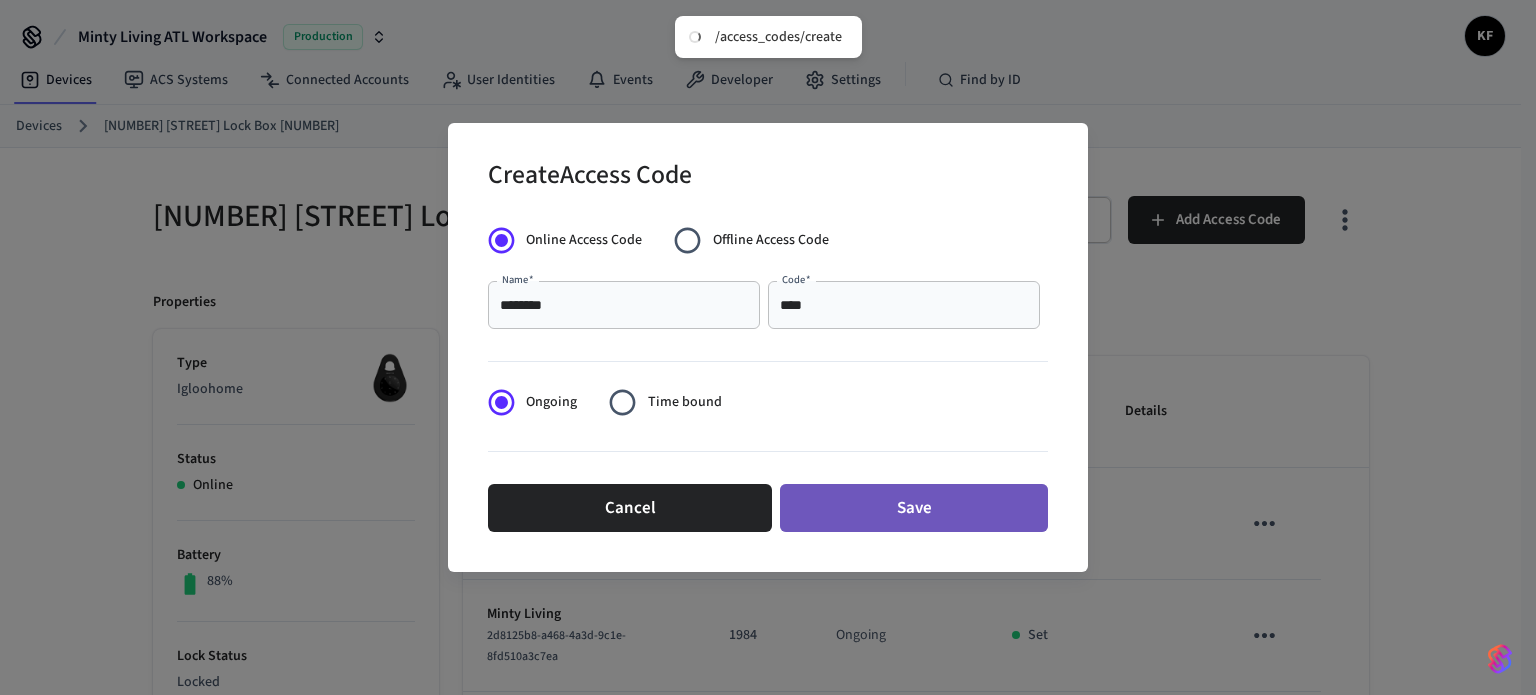 click on "Save" at bounding box center [914, 508] 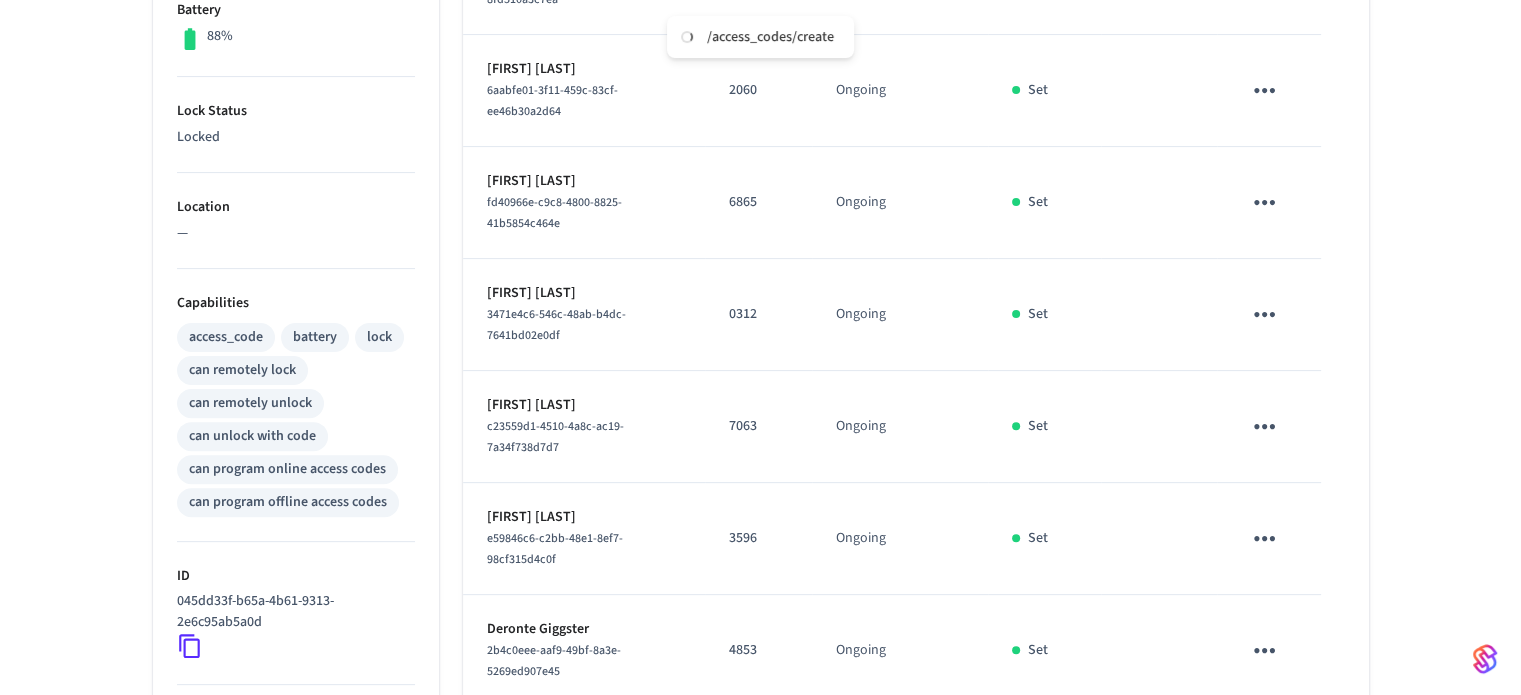scroll, scrollTop: 537, scrollLeft: 0, axis: vertical 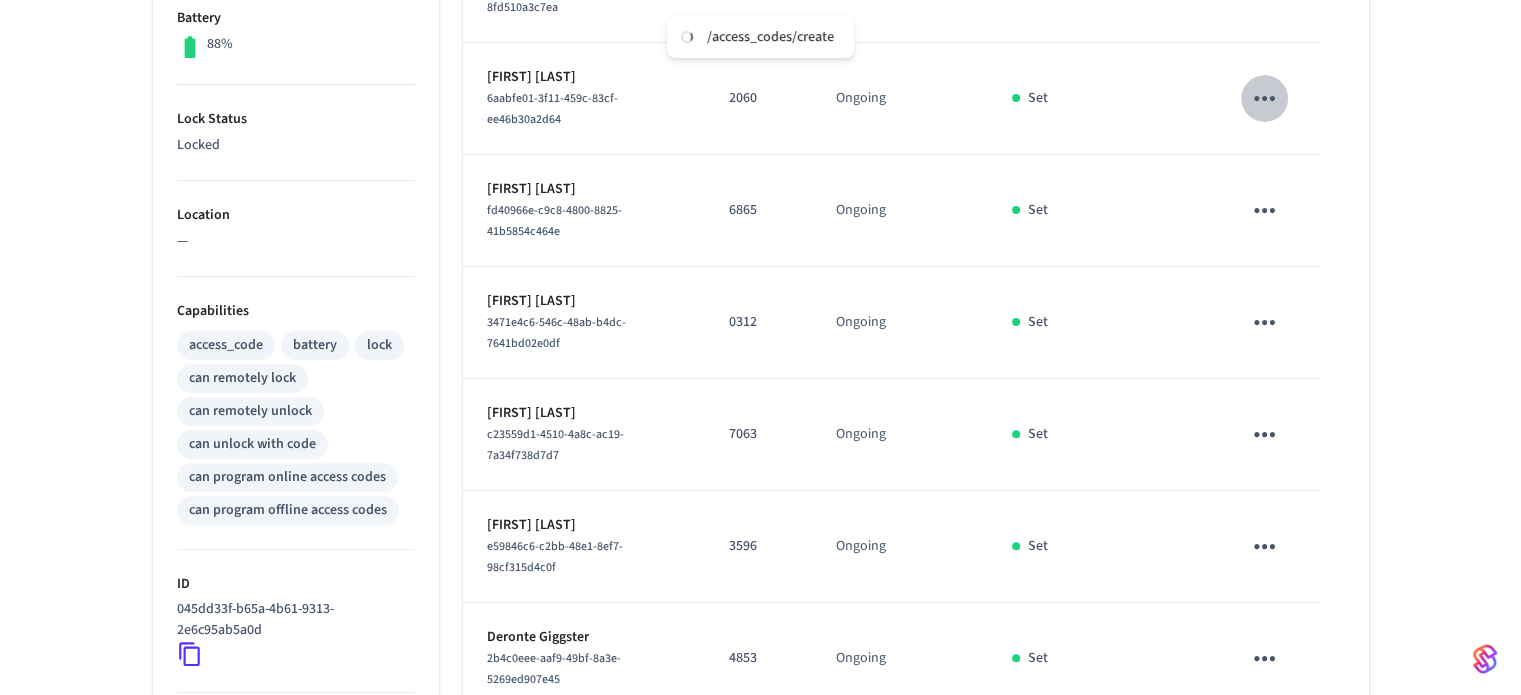 click 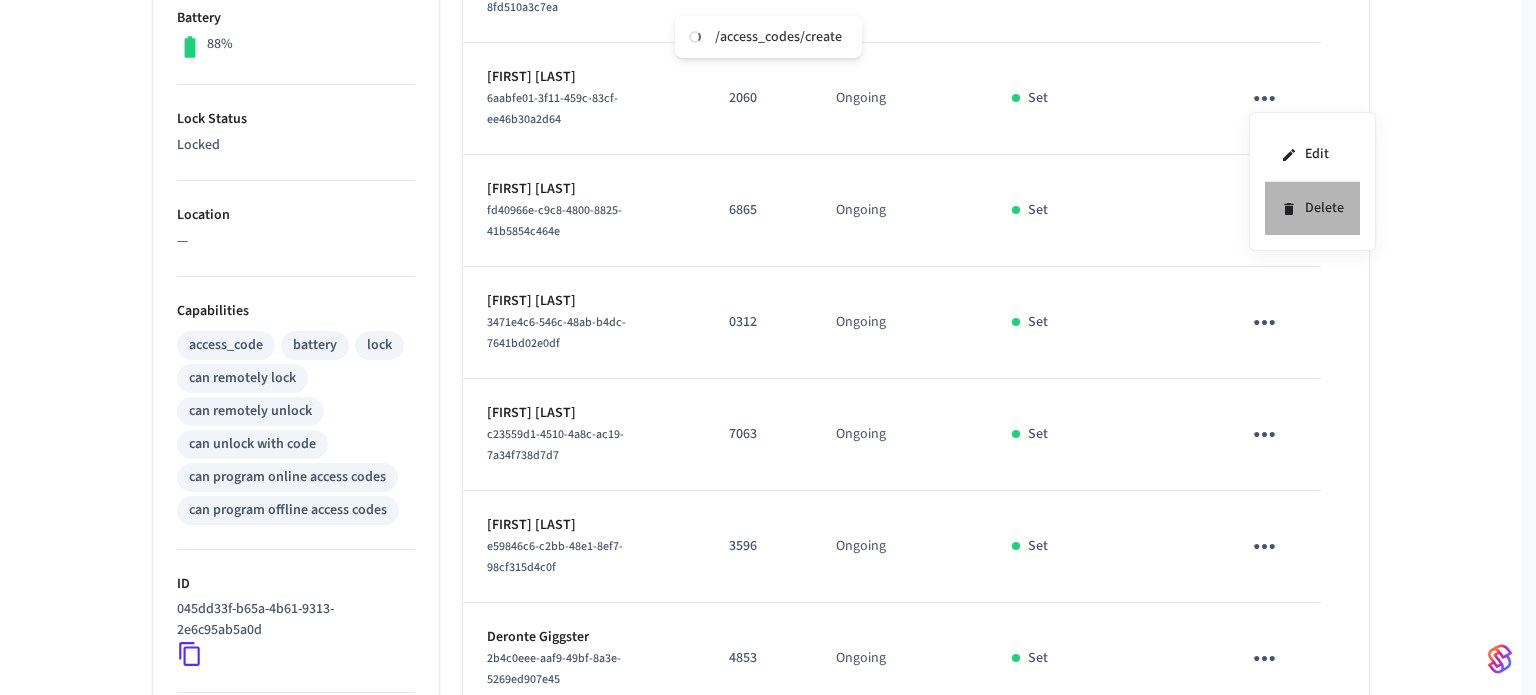 click on "Delete" at bounding box center (1312, 208) 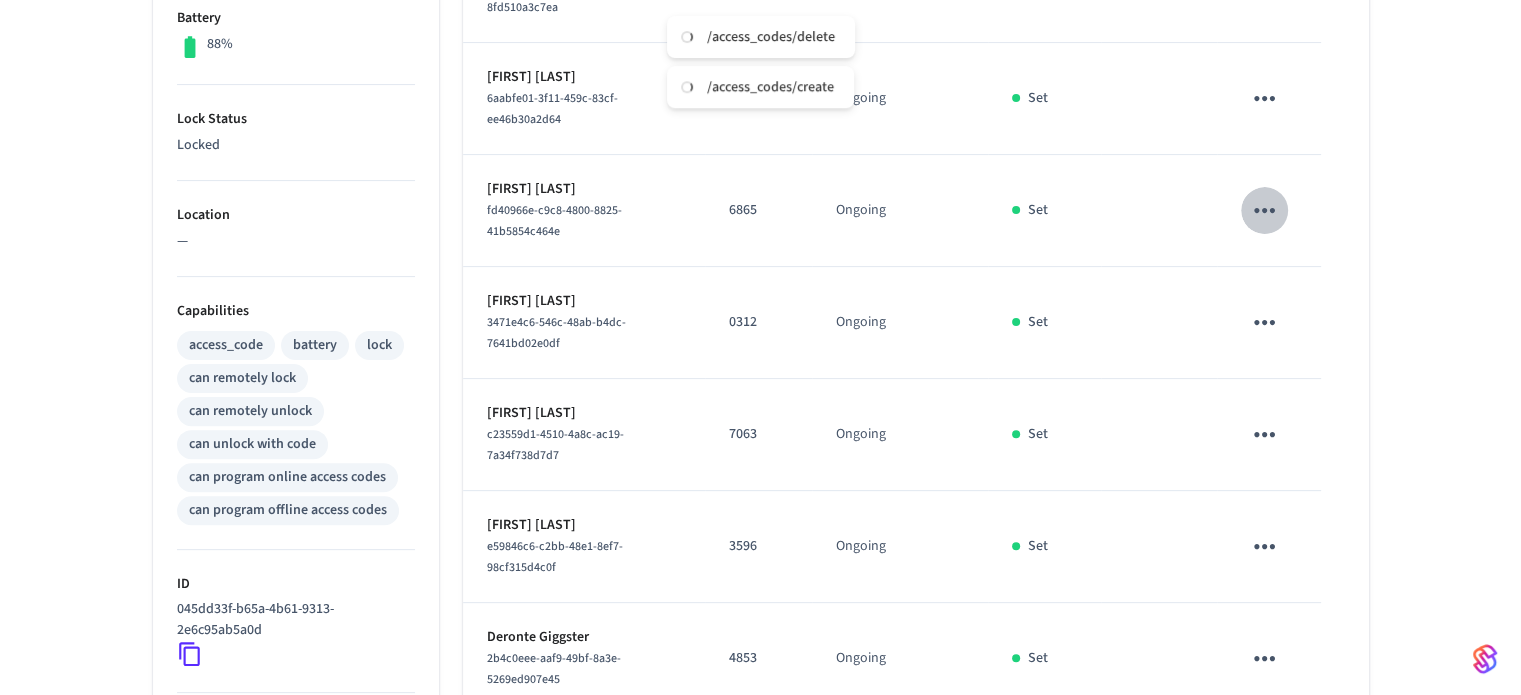 click 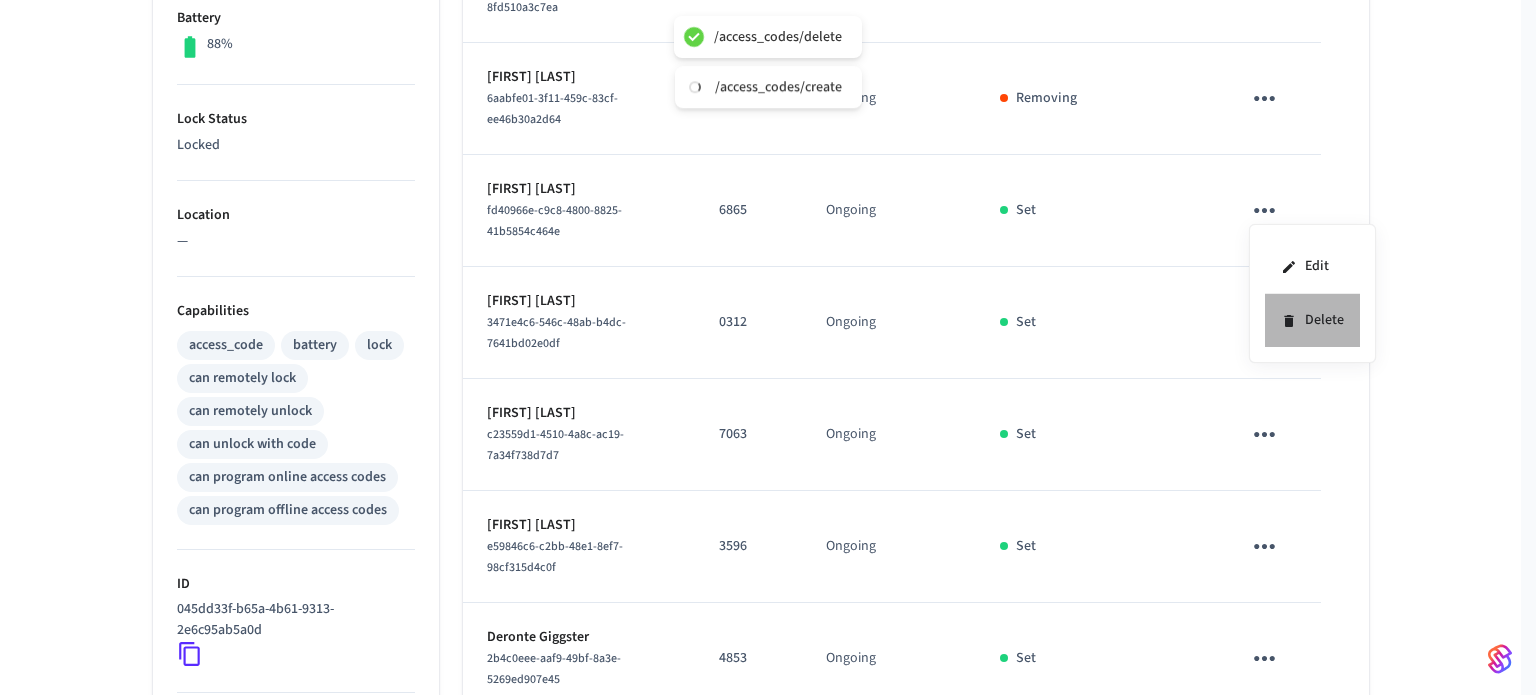 click on "Delete" at bounding box center (1312, 320) 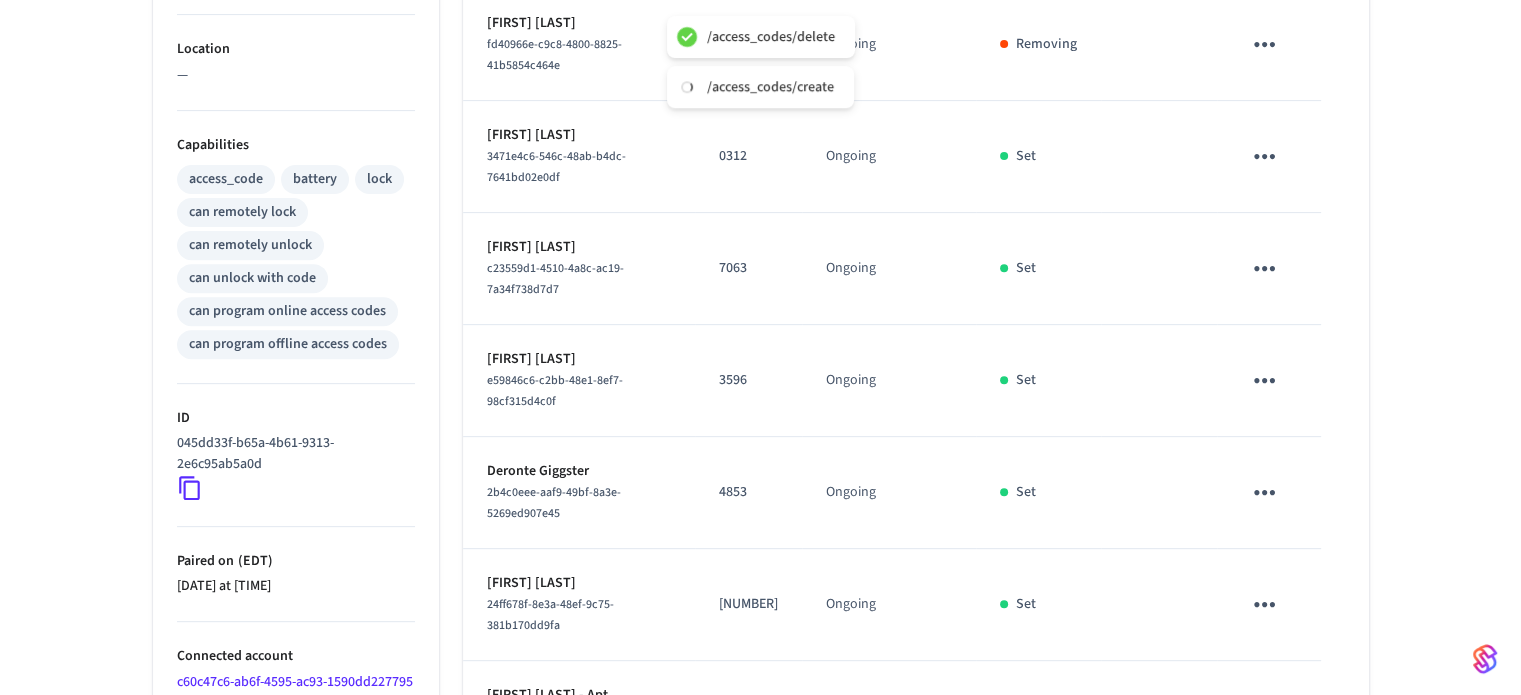 scroll, scrollTop: 699, scrollLeft: 0, axis: vertical 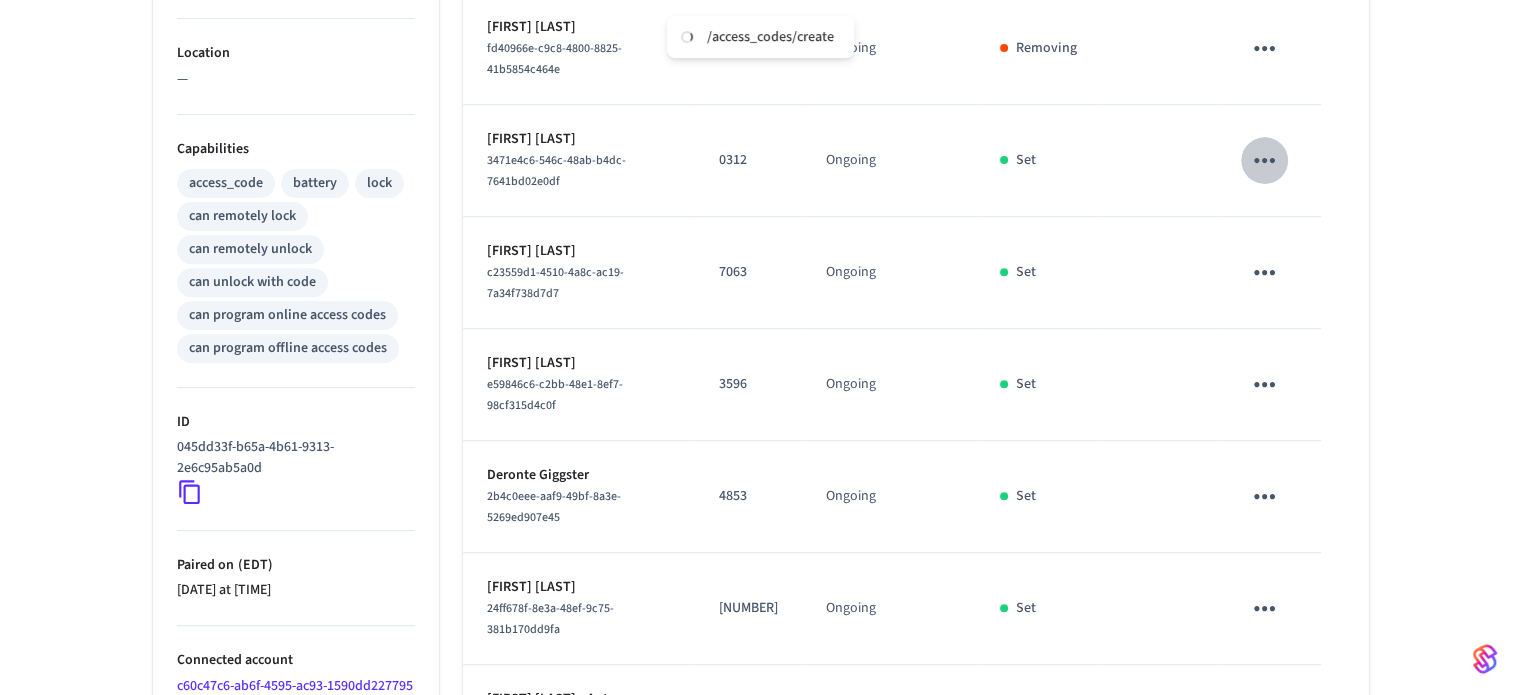 click 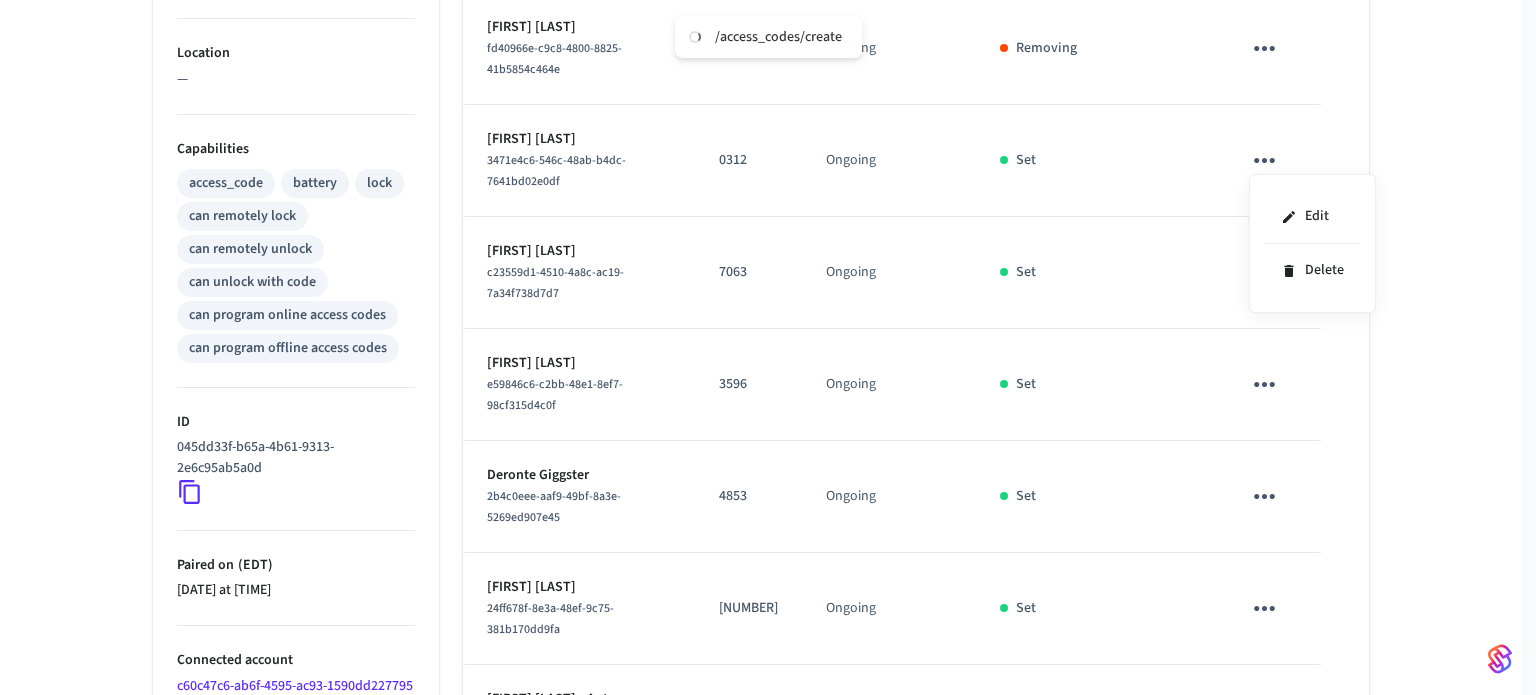 click at bounding box center (768, 347) 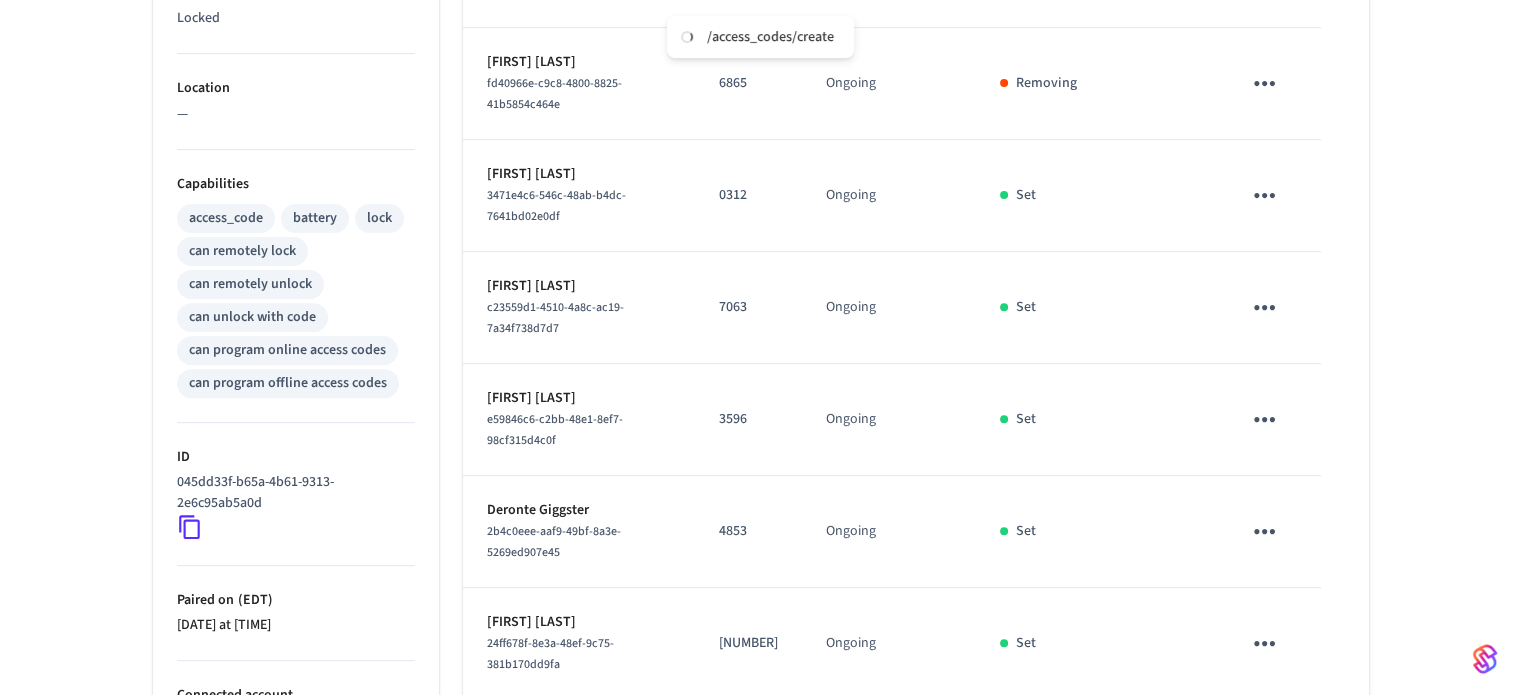 scroll, scrollTop: 667, scrollLeft: 0, axis: vertical 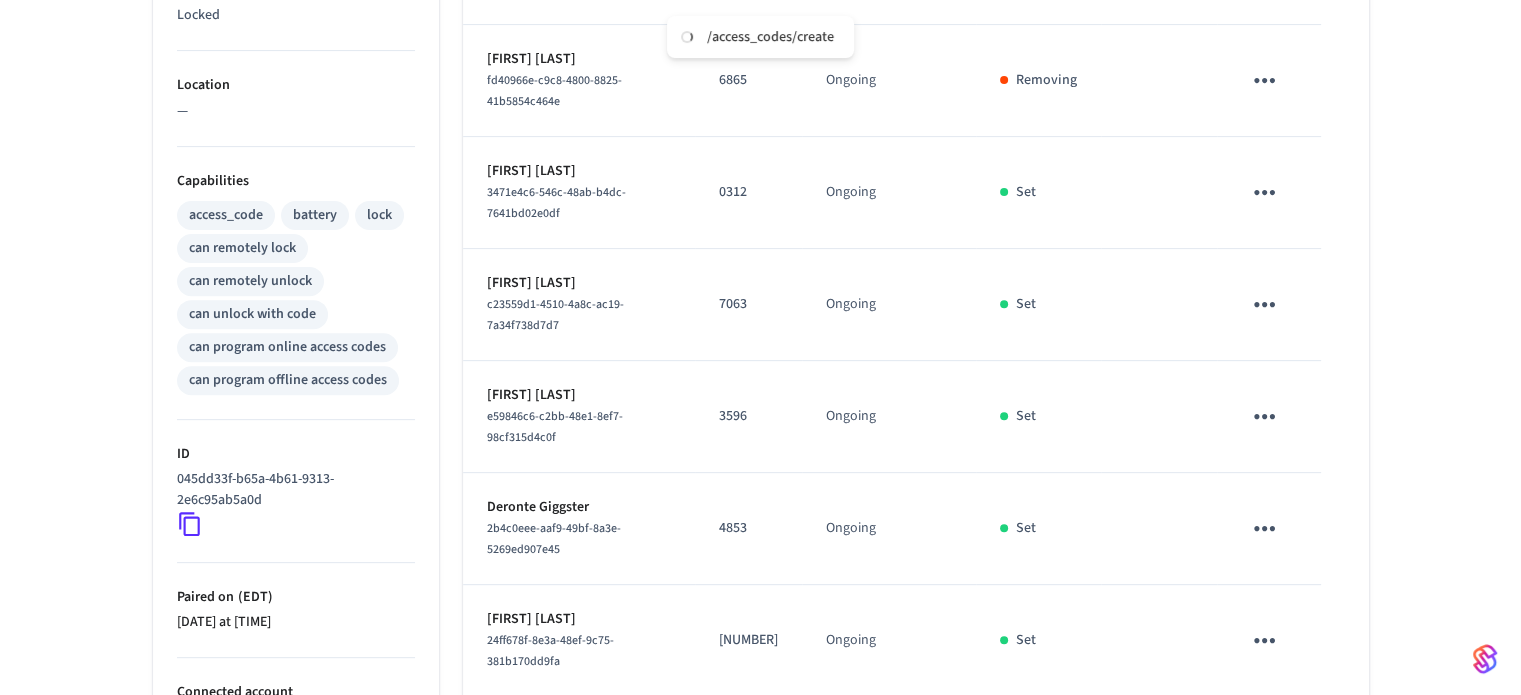 click 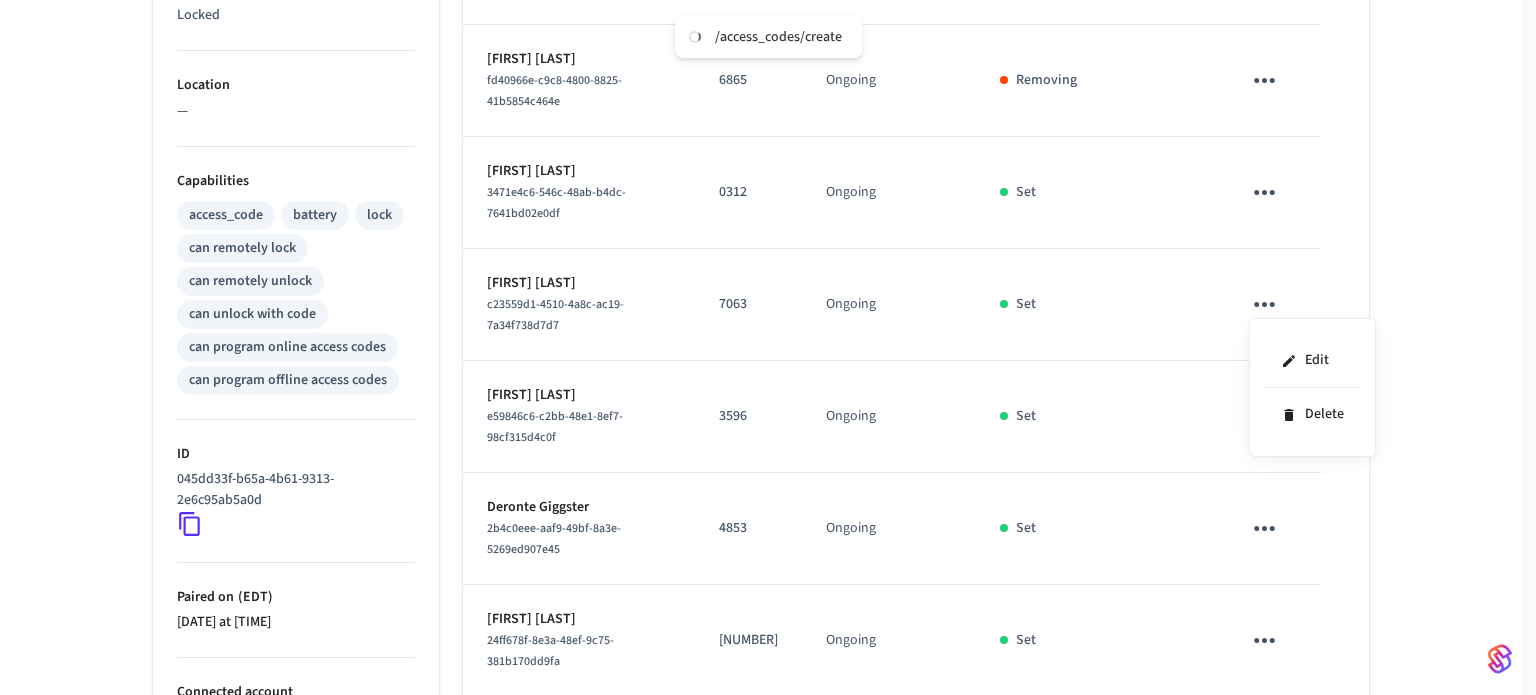 click at bounding box center [768, 347] 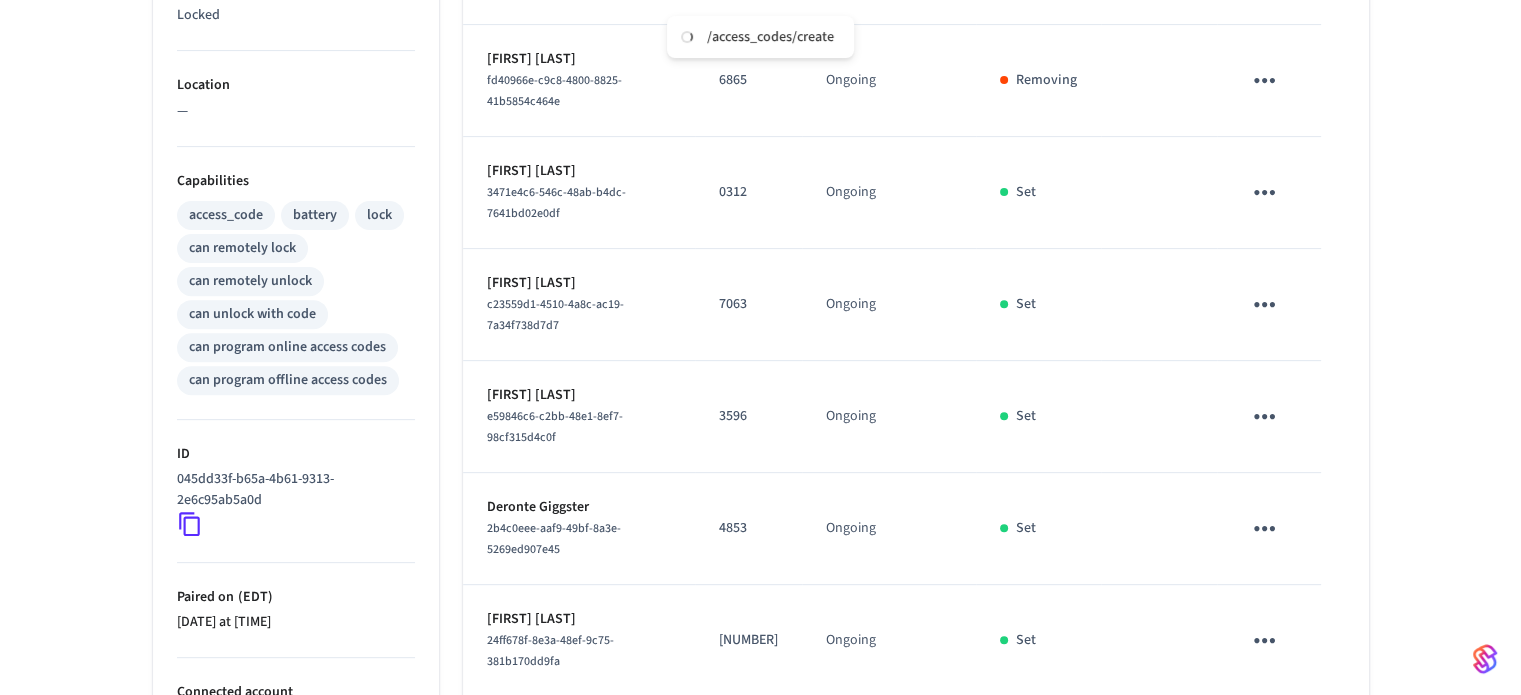type 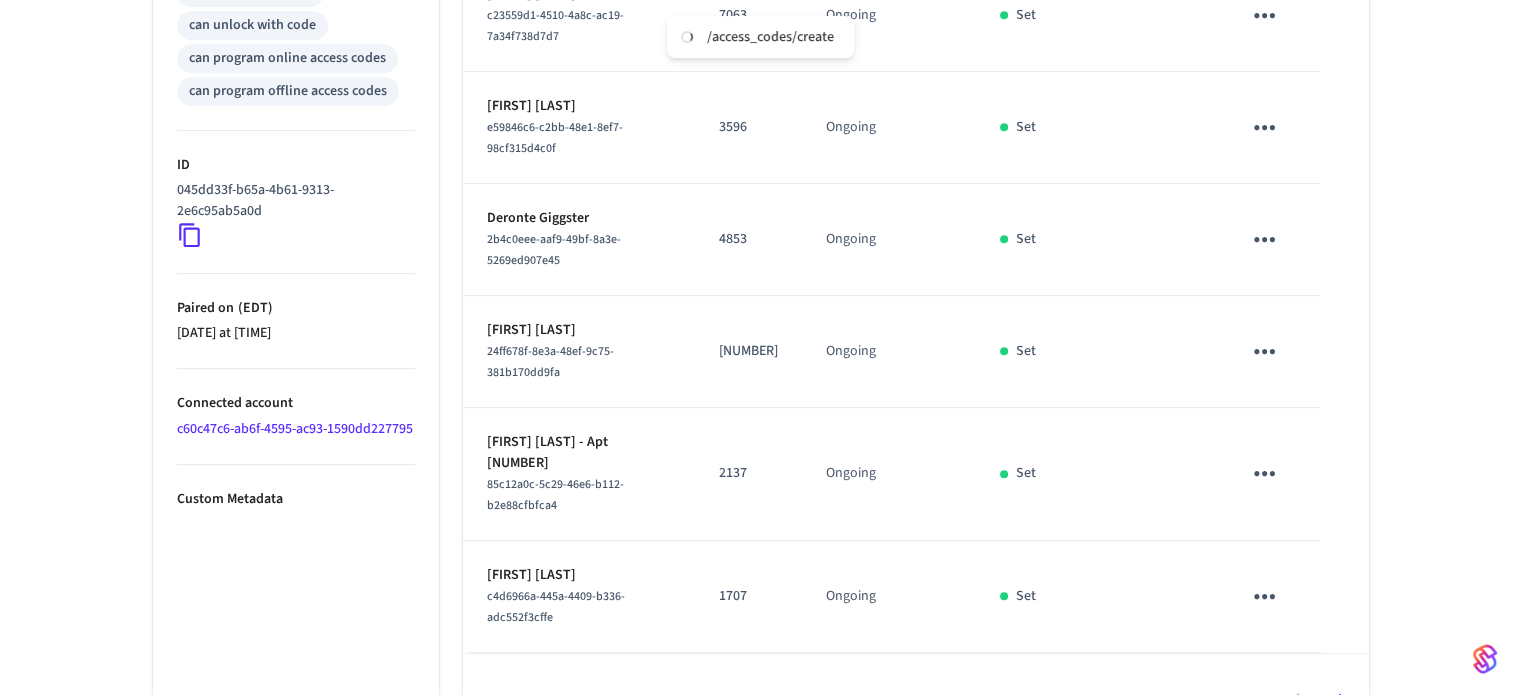 scroll, scrollTop: 986, scrollLeft: 0, axis: vertical 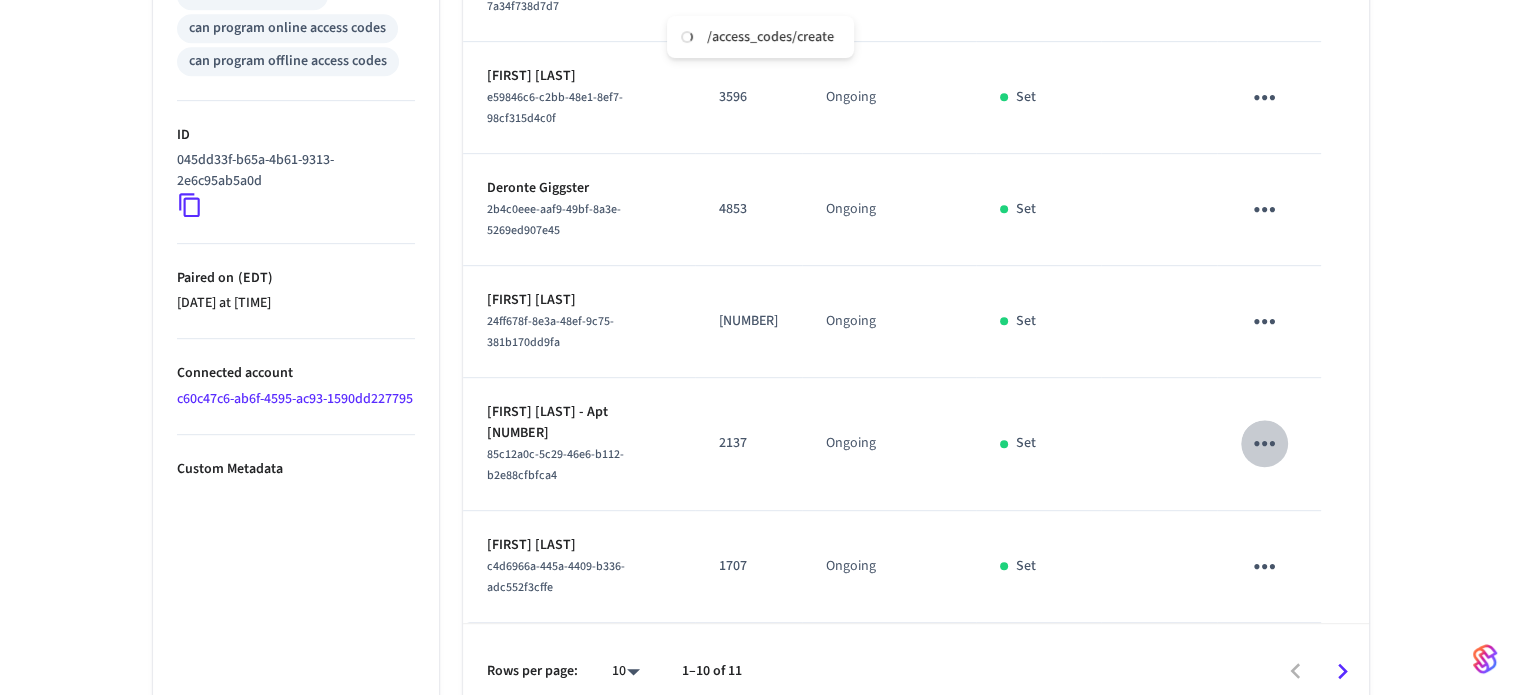 click 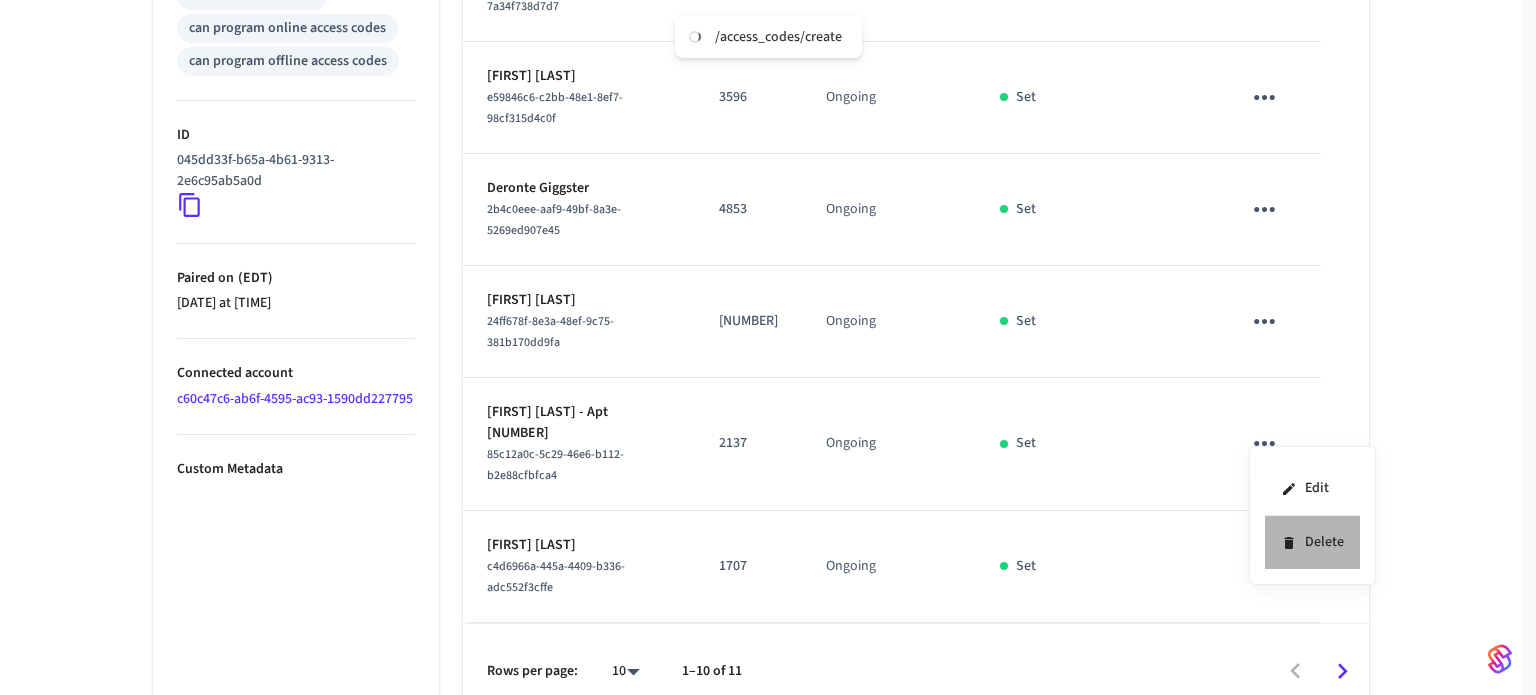click on "Delete" at bounding box center [1312, 542] 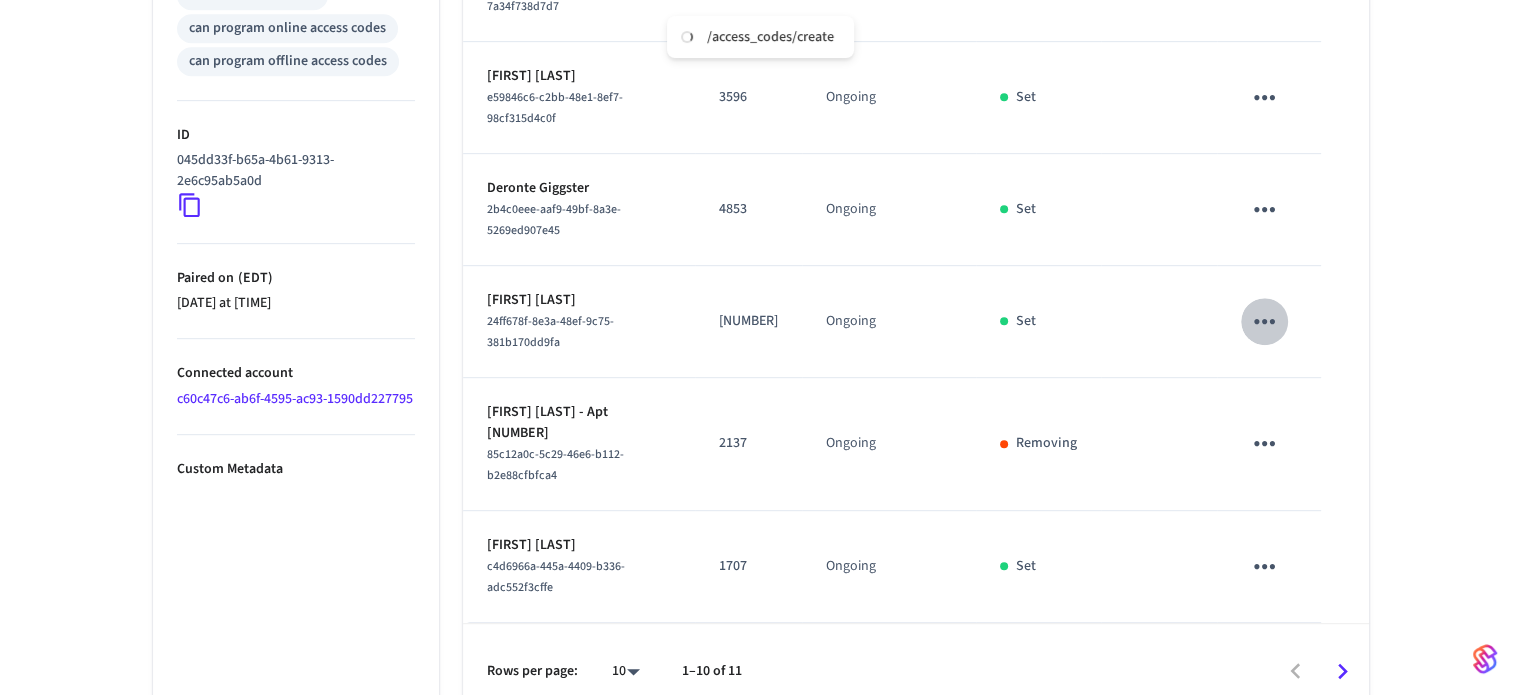 click 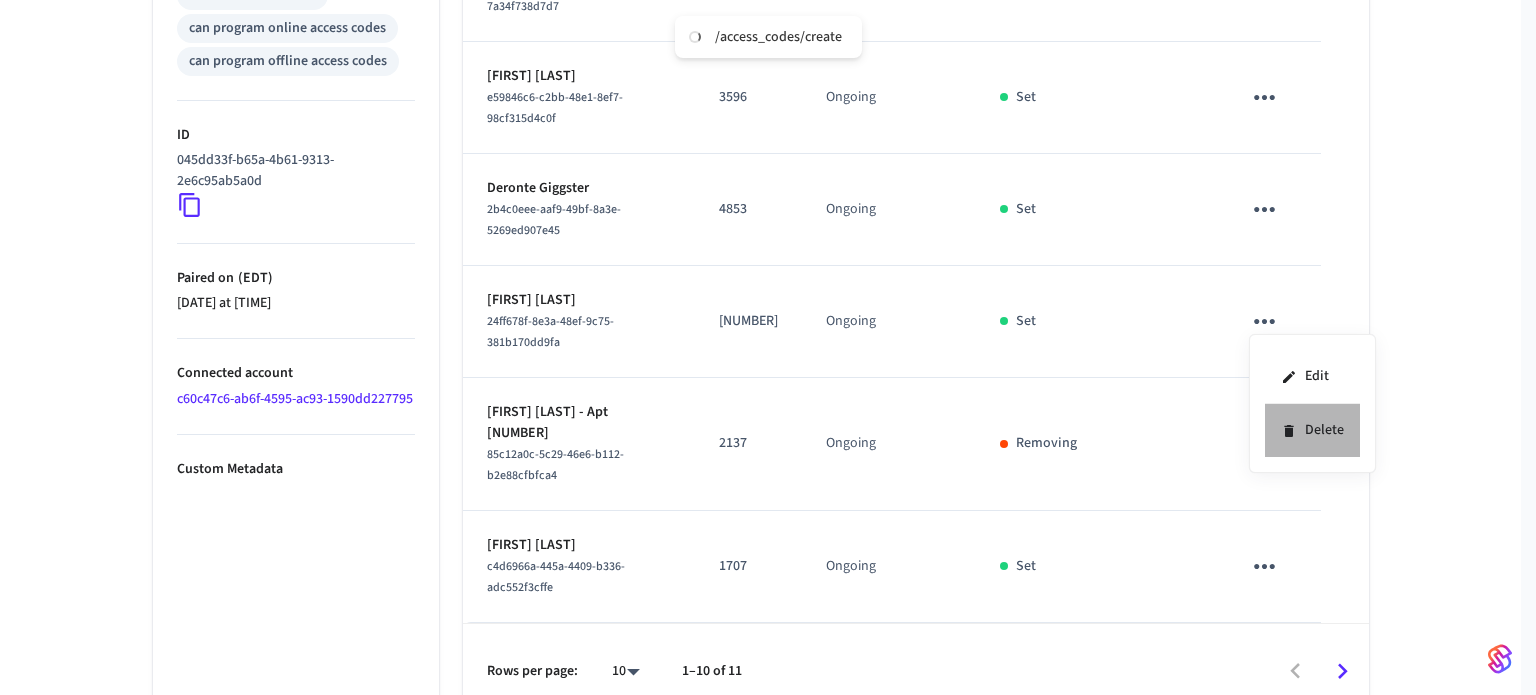 click on "Delete" at bounding box center [1312, 430] 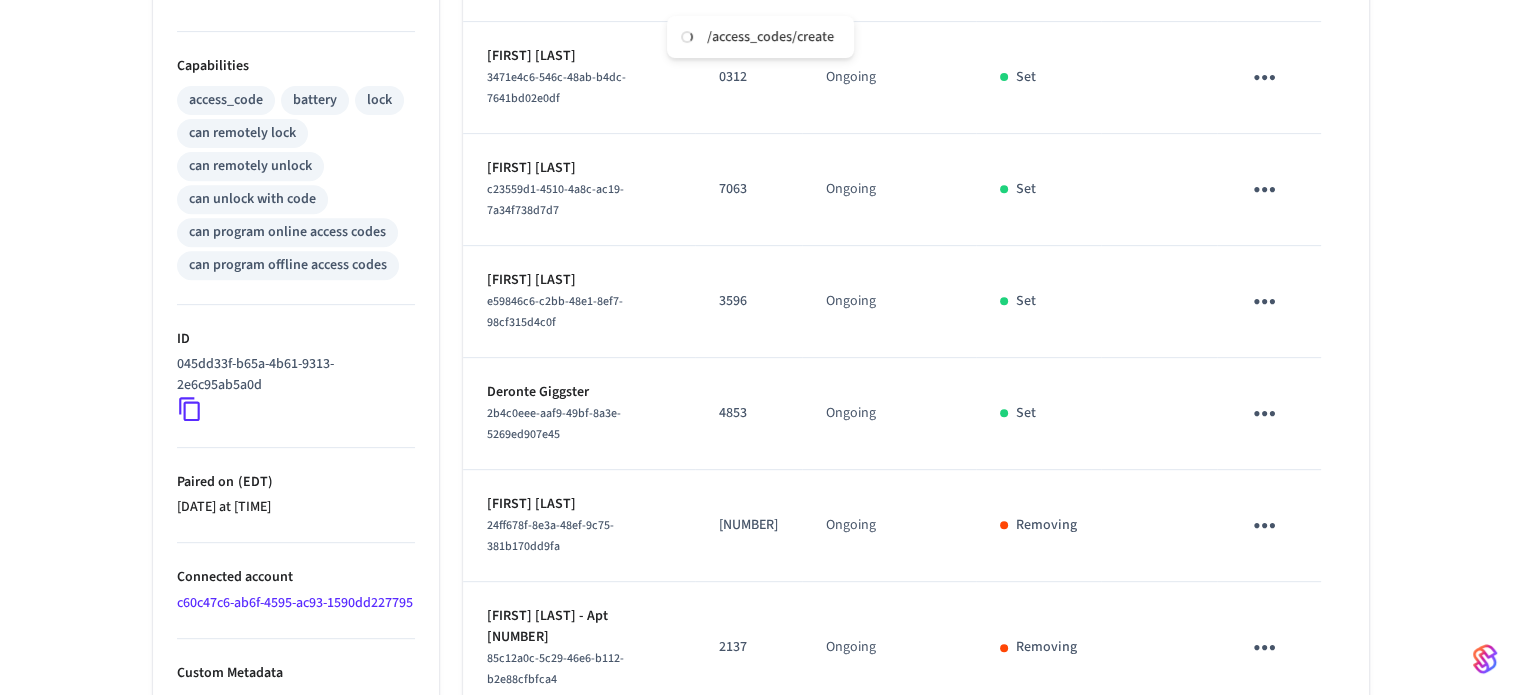 scroll, scrollTop: 756, scrollLeft: 0, axis: vertical 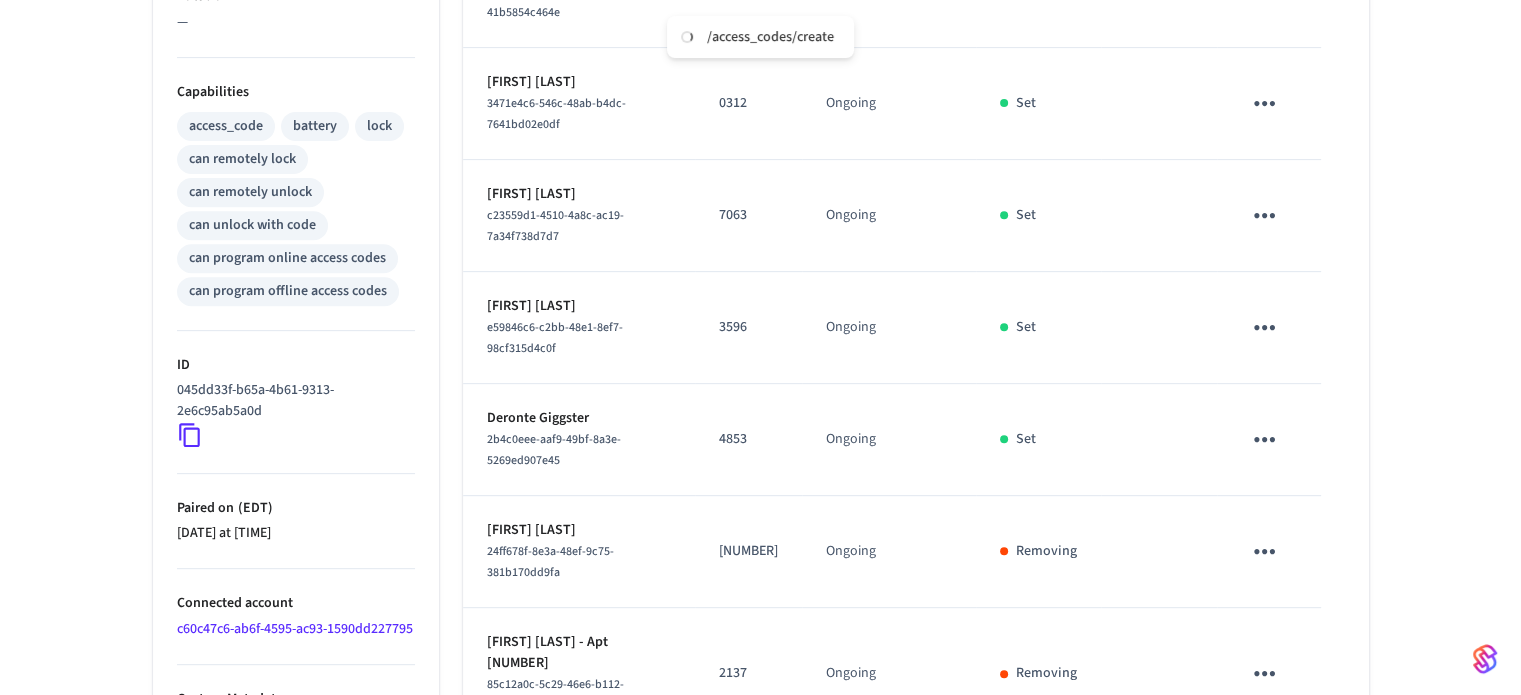 click 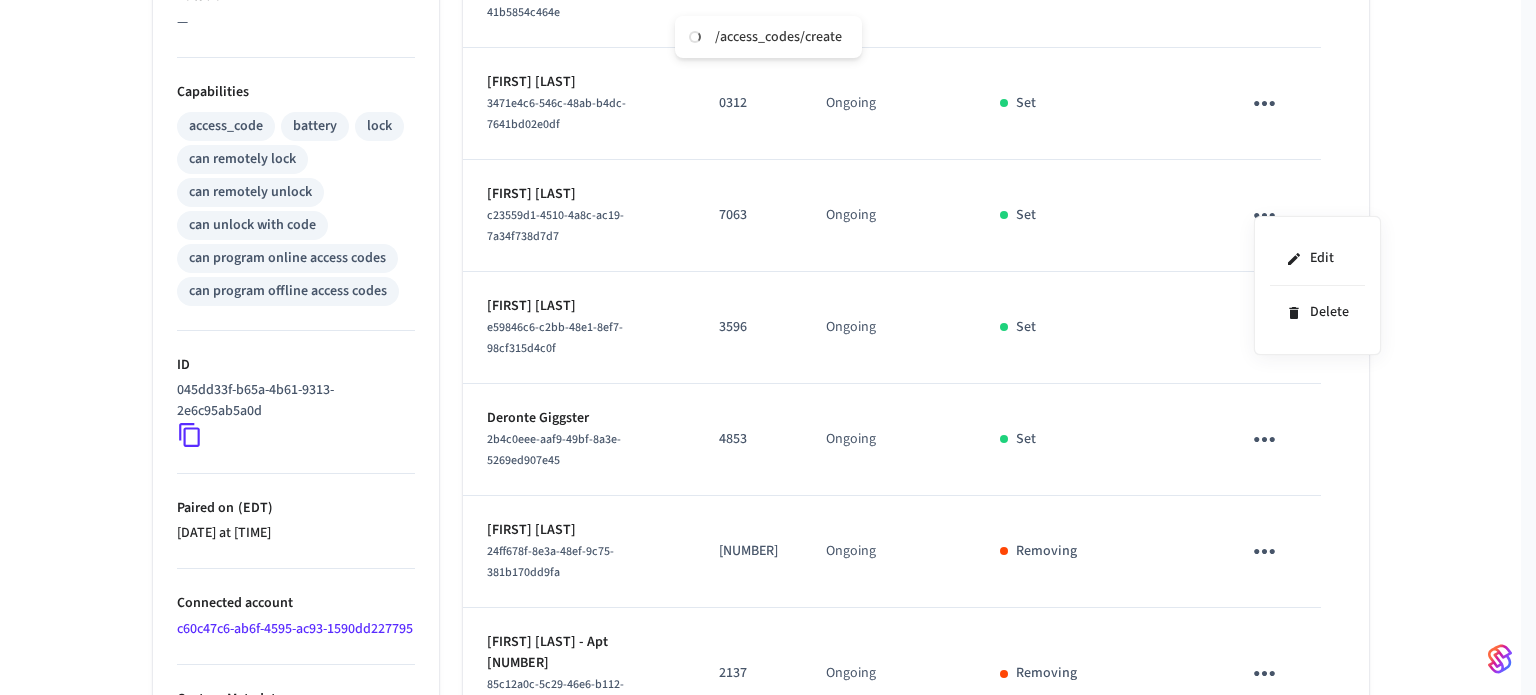 click at bounding box center [768, 347] 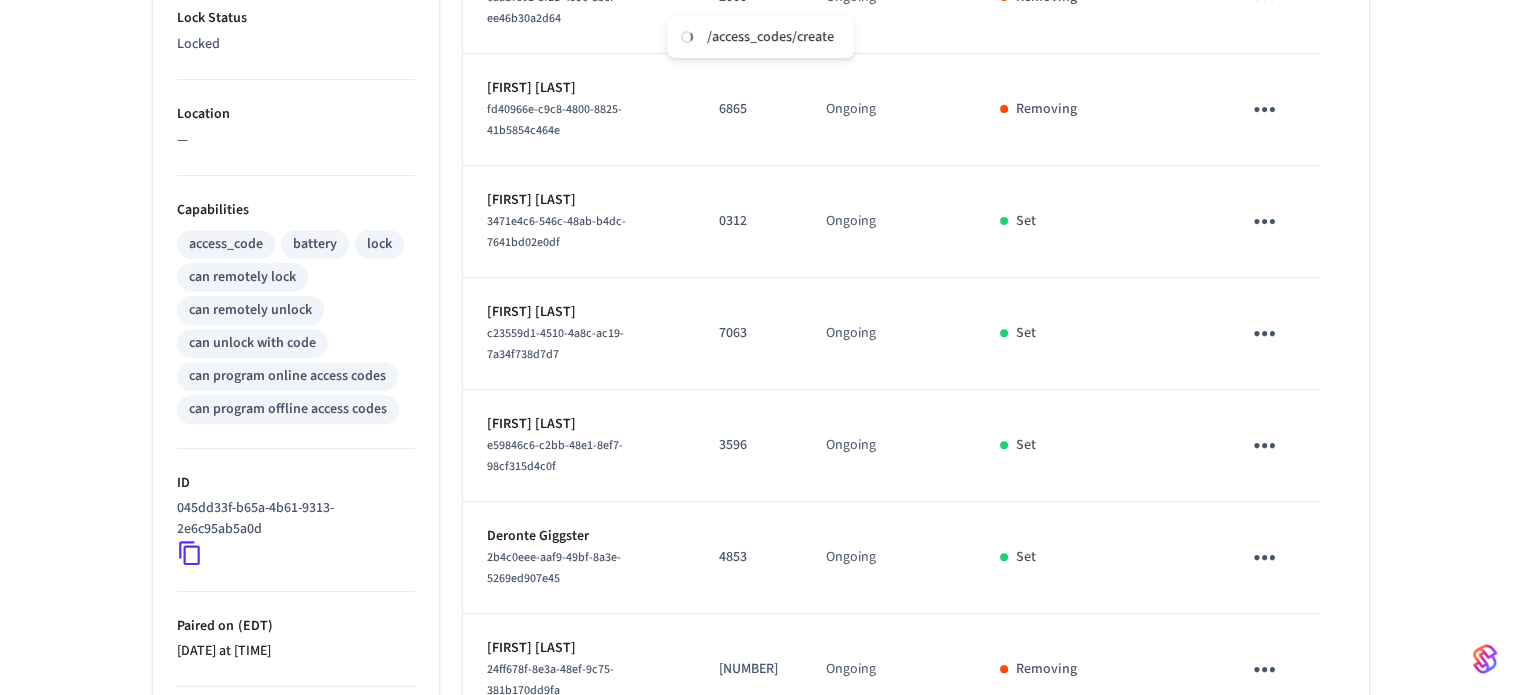 scroll, scrollTop: 656, scrollLeft: 0, axis: vertical 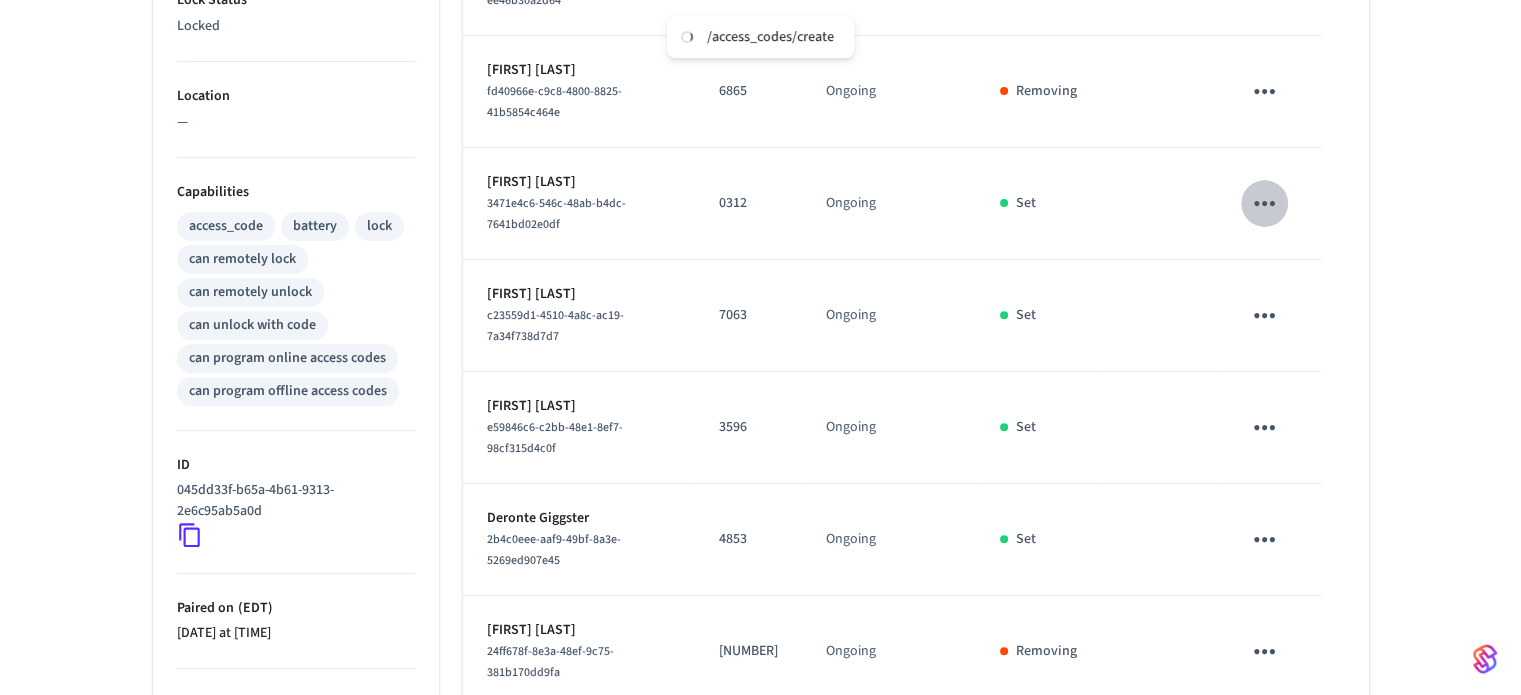 click 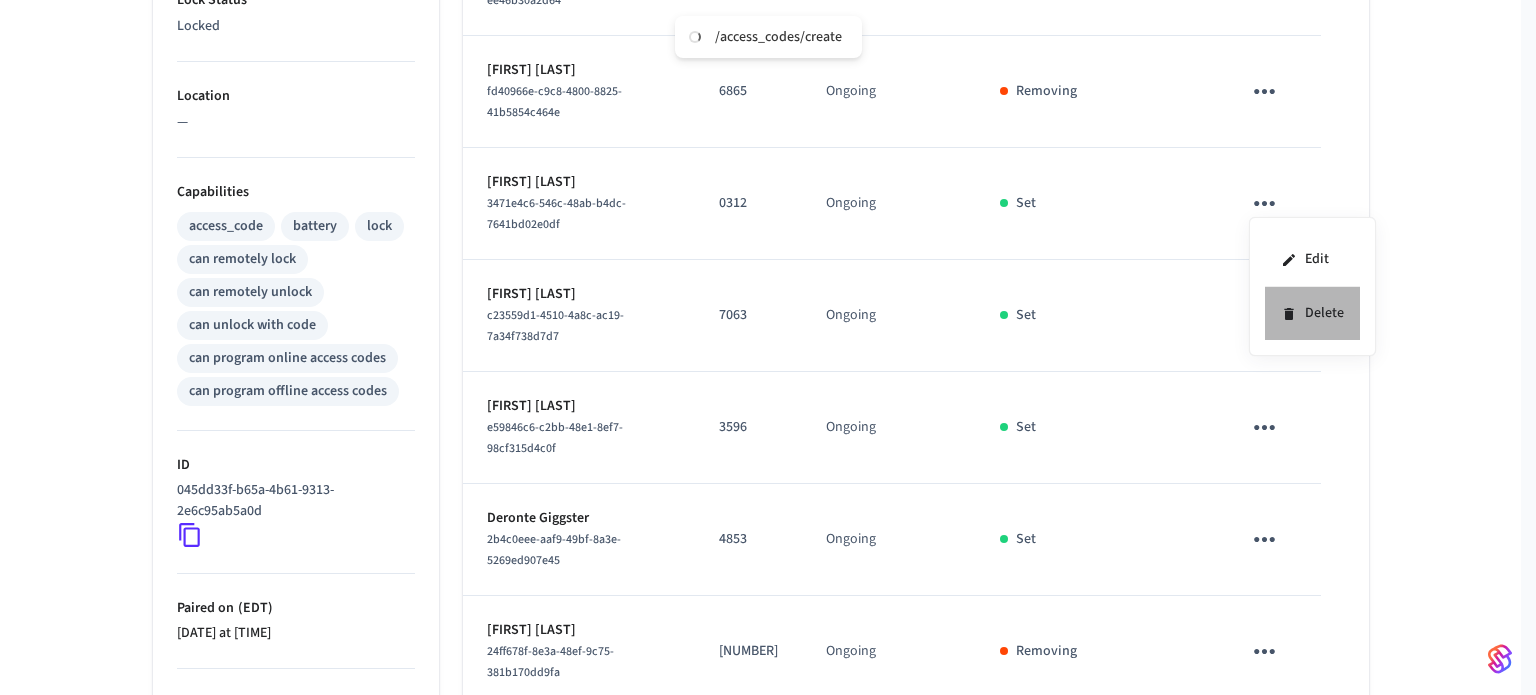 click on "Delete" at bounding box center (1312, 313) 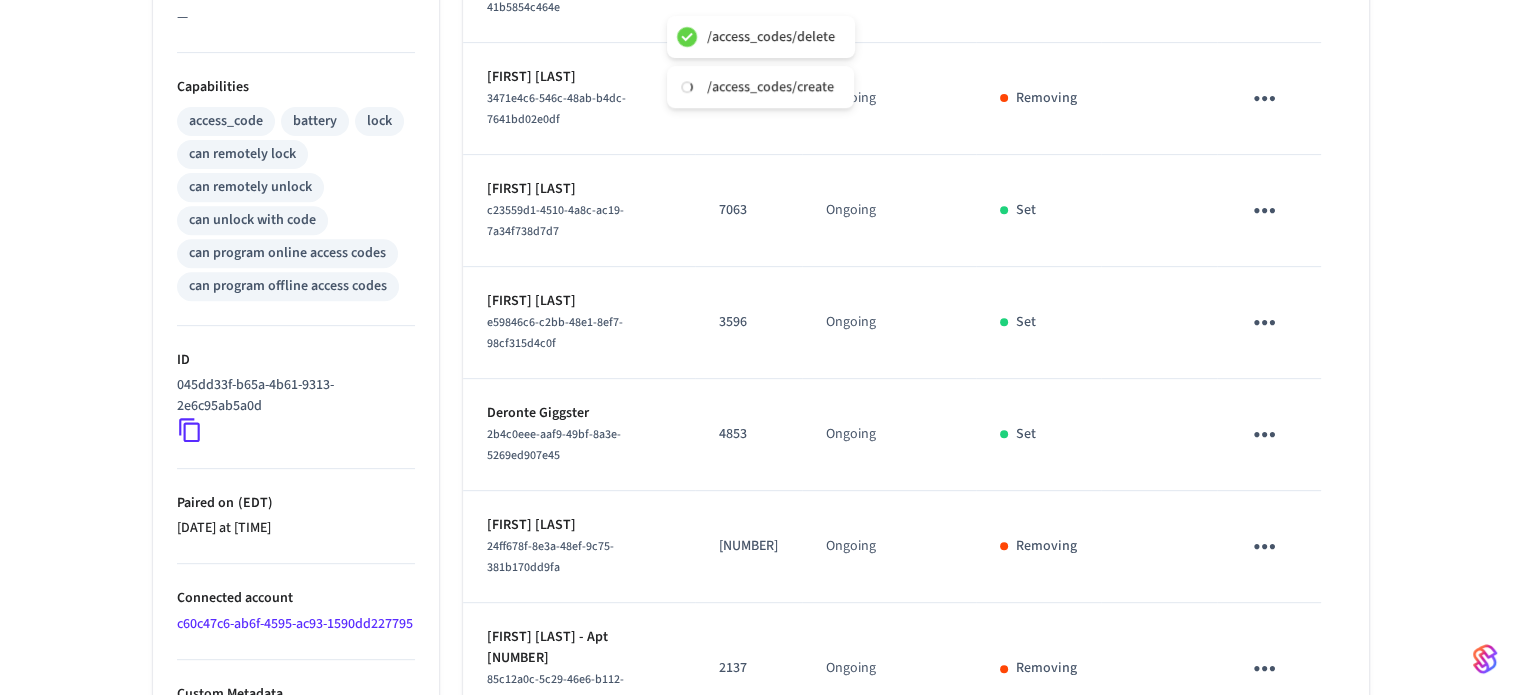 scroll, scrollTop: 775, scrollLeft: 0, axis: vertical 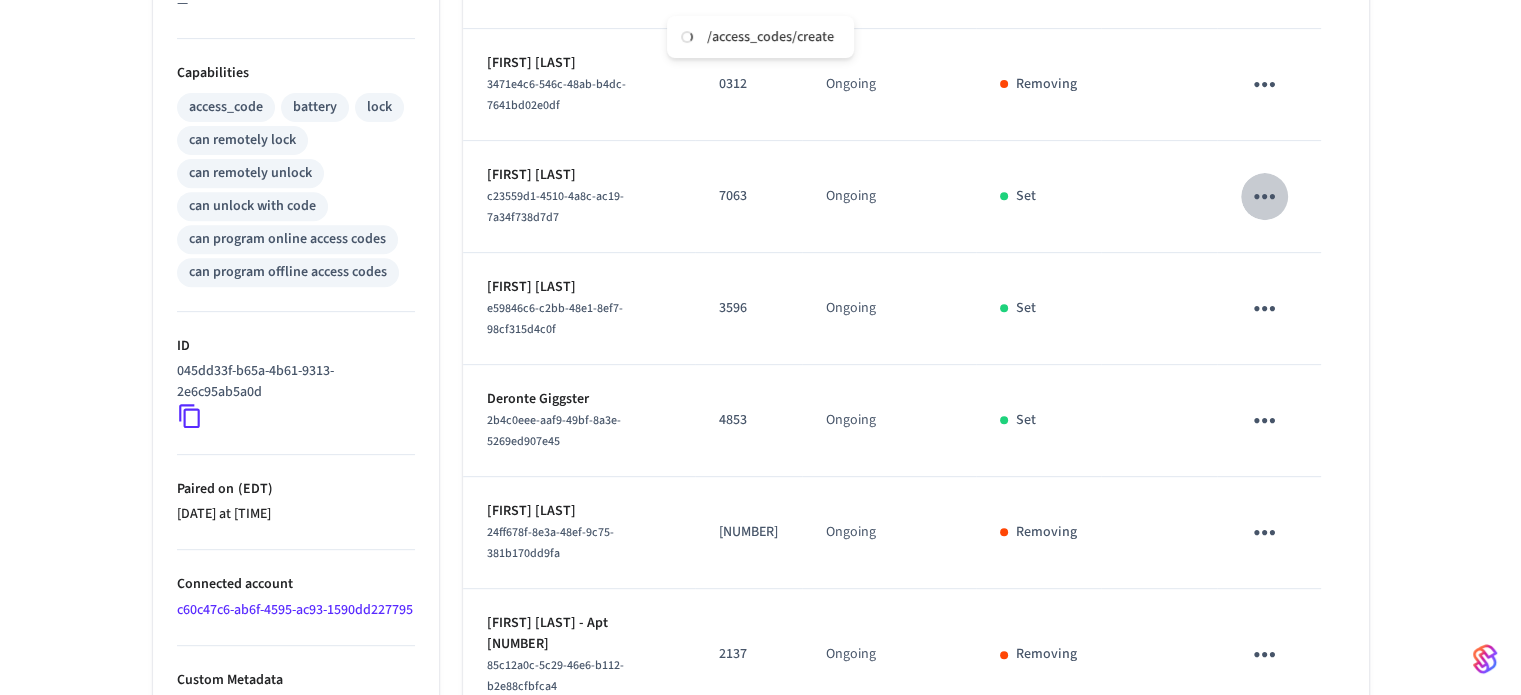 click 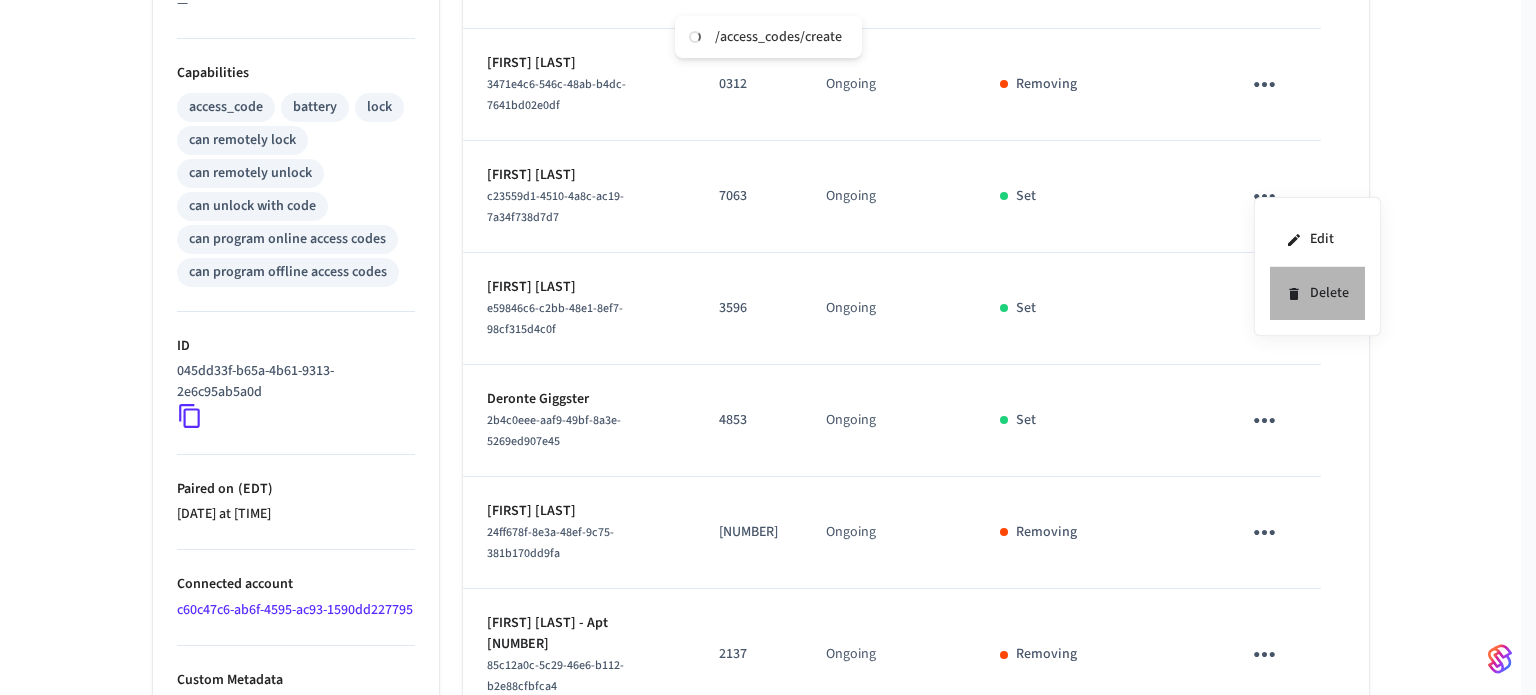 click on "Delete" at bounding box center [1317, 293] 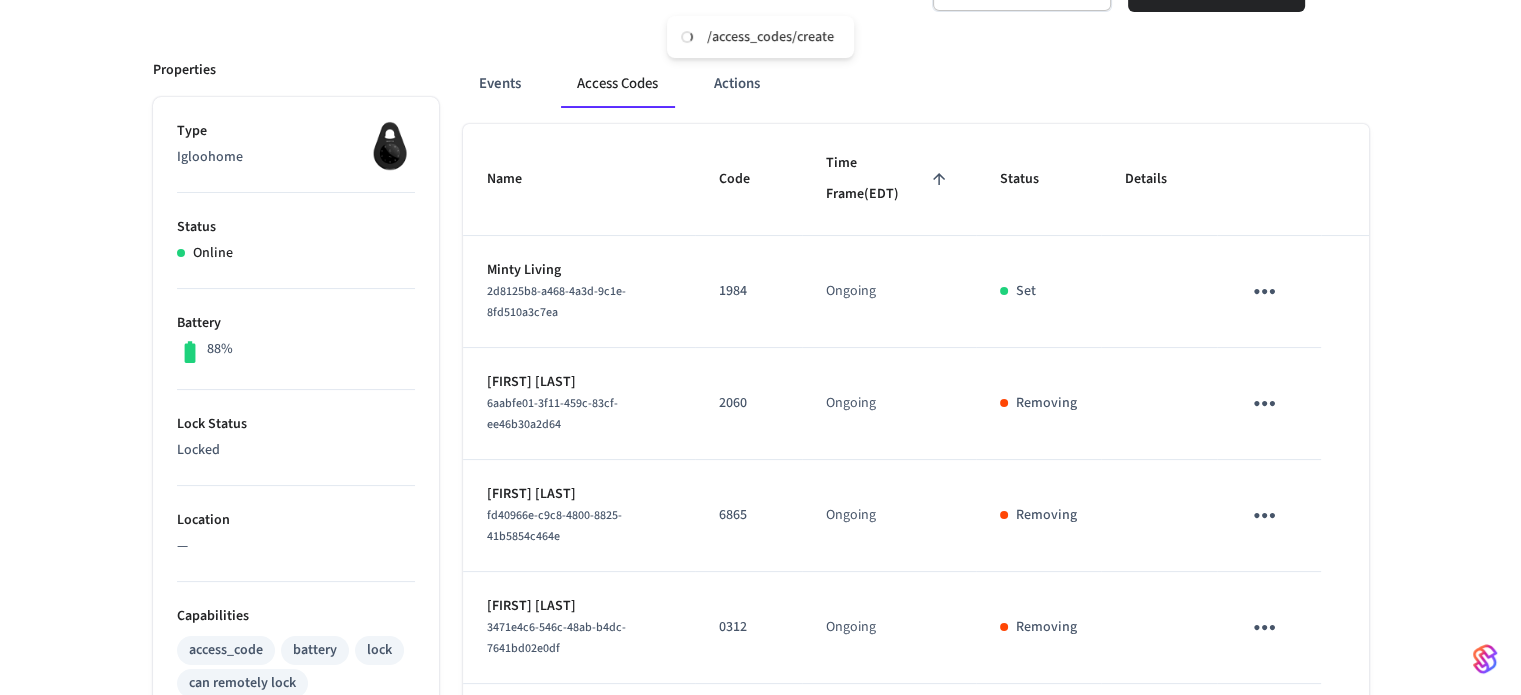 scroll, scrollTop: 0, scrollLeft: 0, axis: both 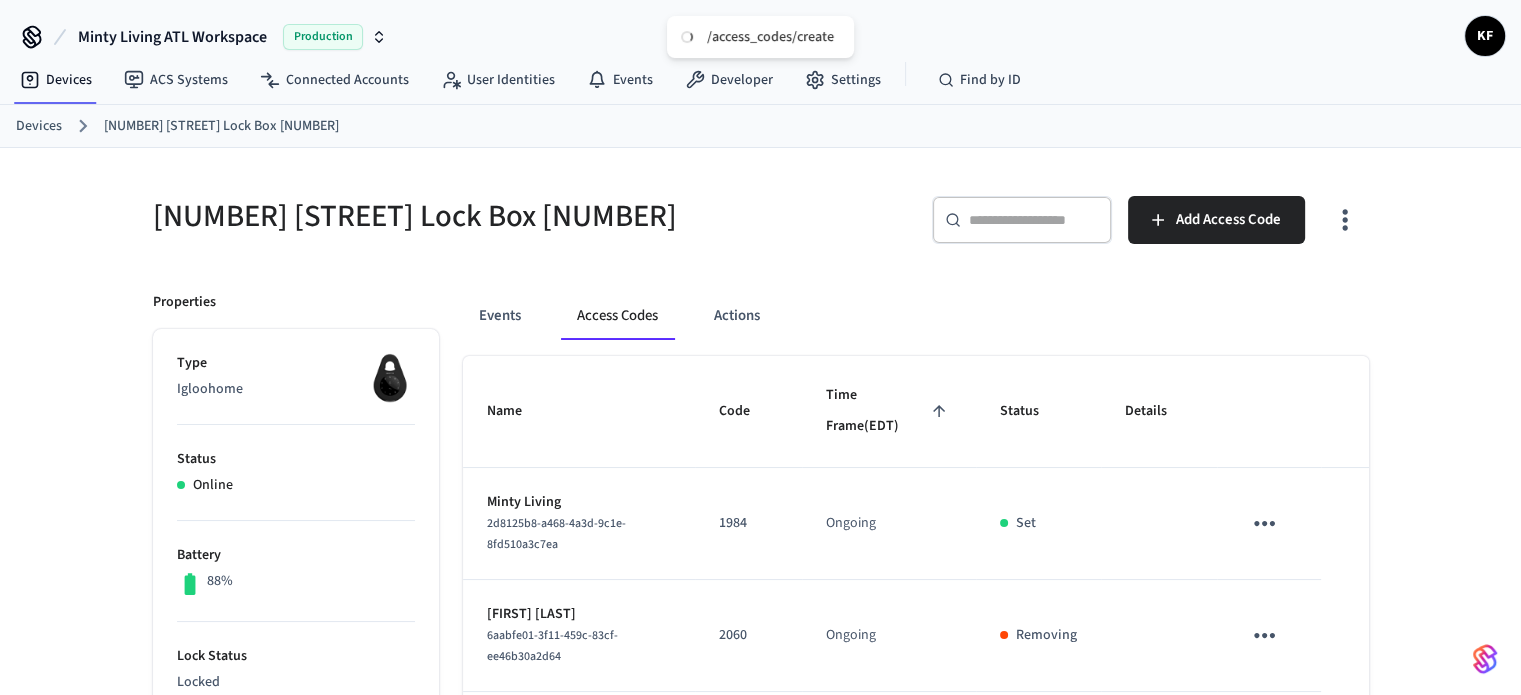 click on "Devices" at bounding box center (39, 126) 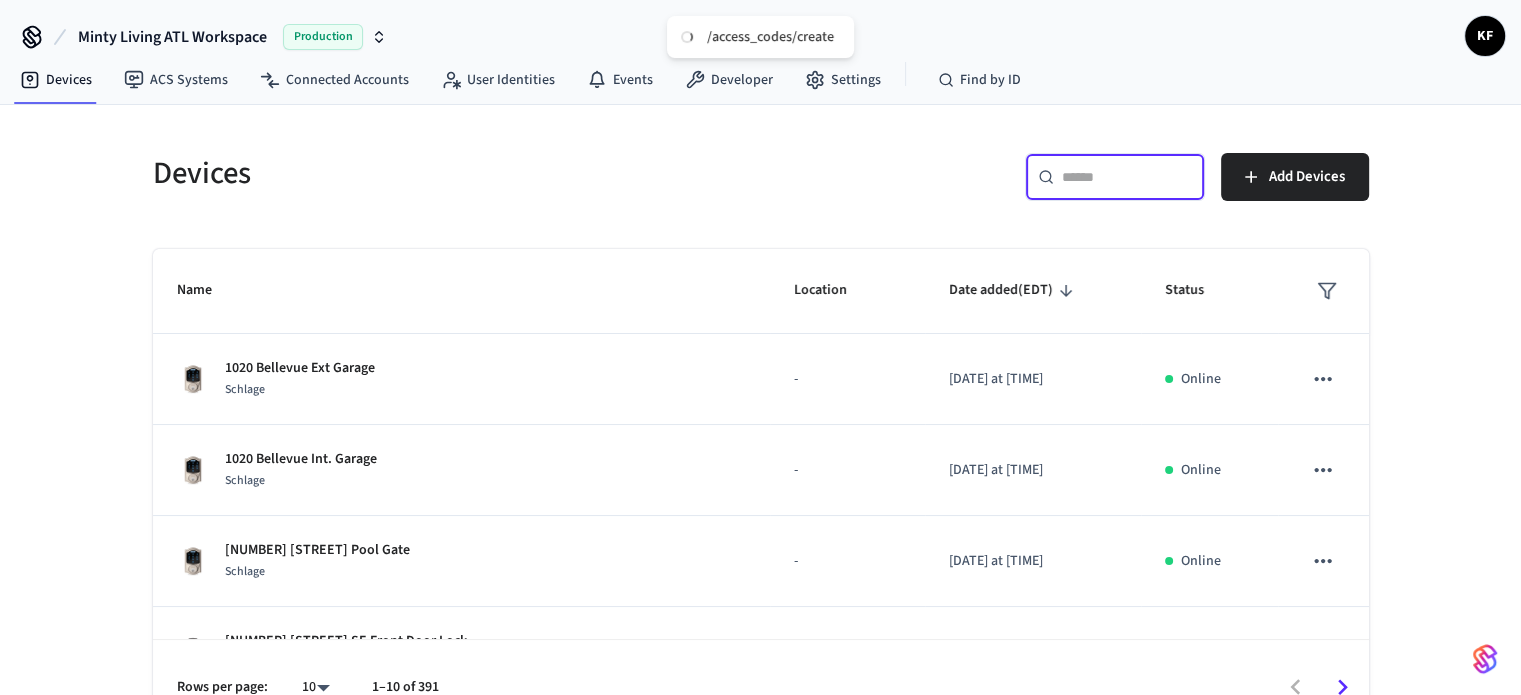 click at bounding box center (1127, 177) 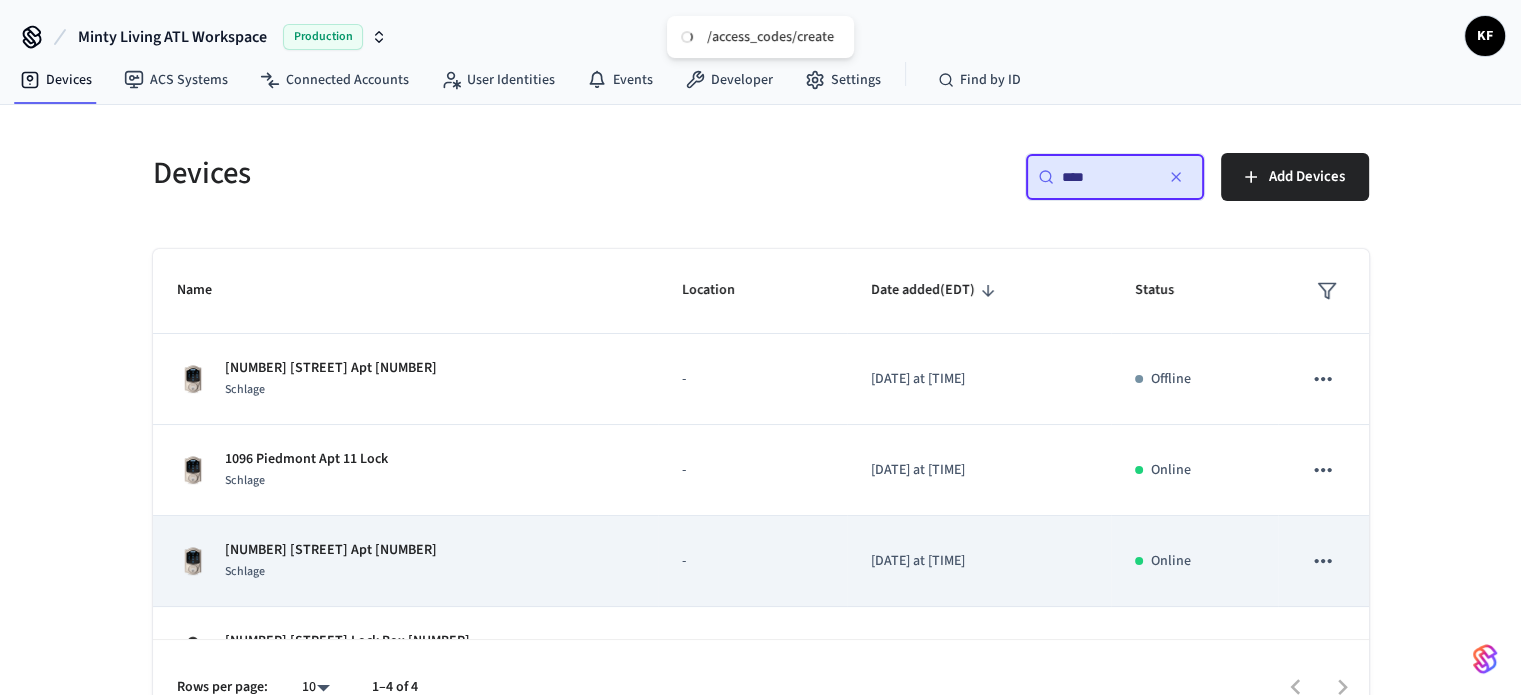 type on "****" 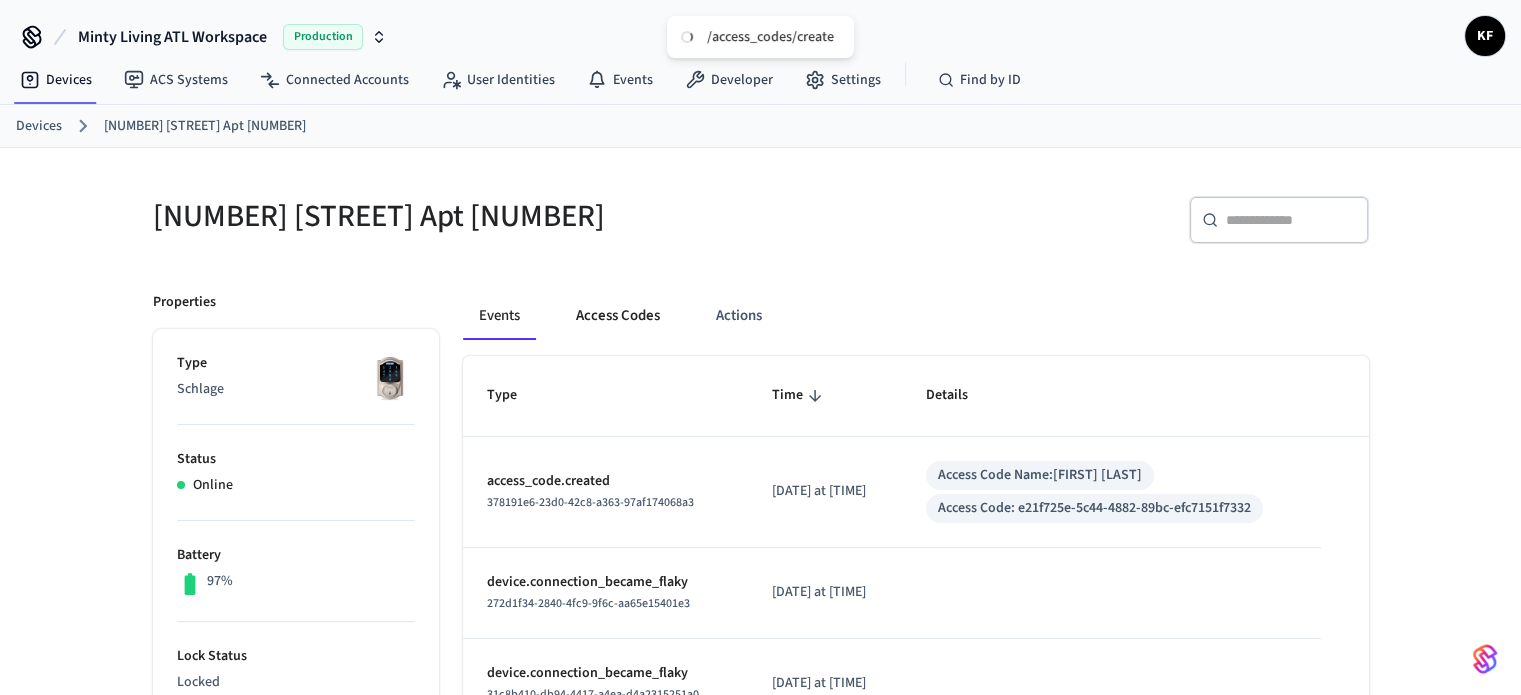 click on "Access Codes" at bounding box center [618, 316] 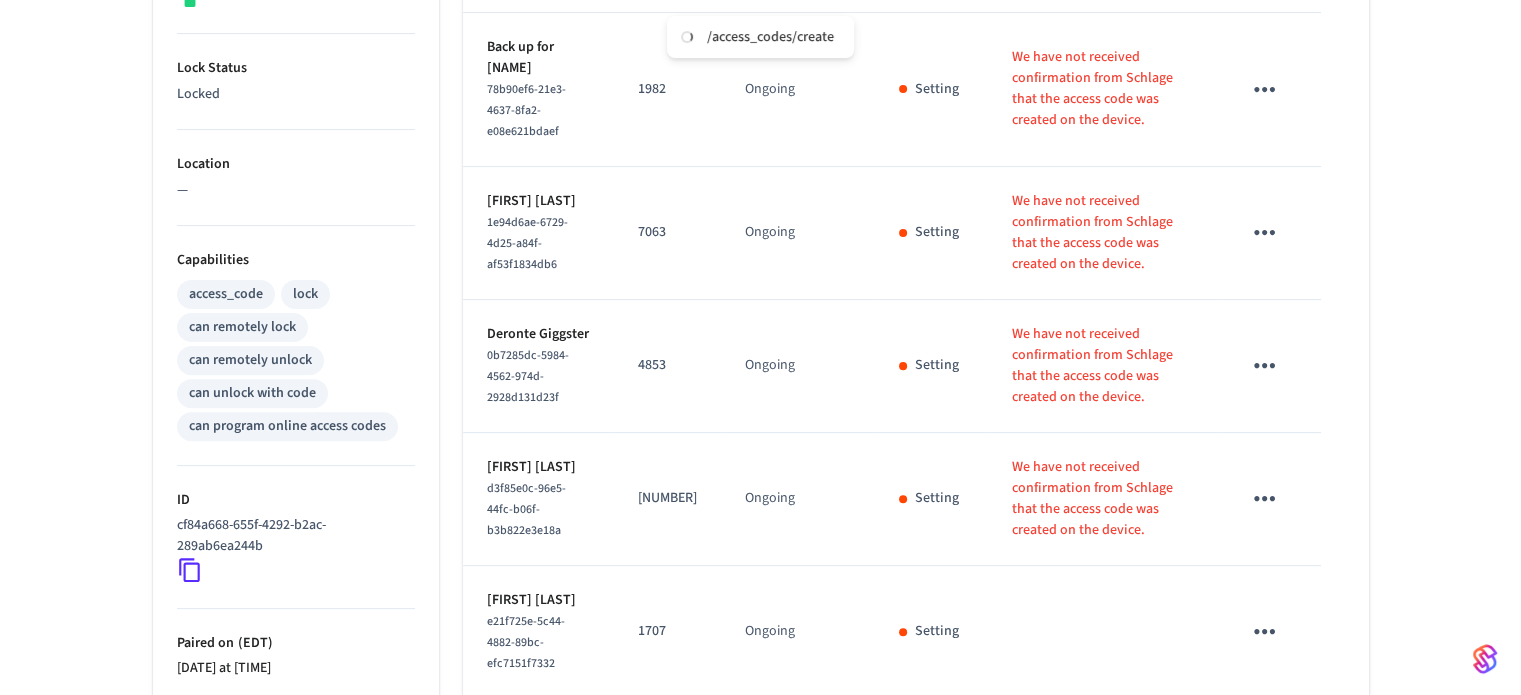 scroll, scrollTop: 616, scrollLeft: 0, axis: vertical 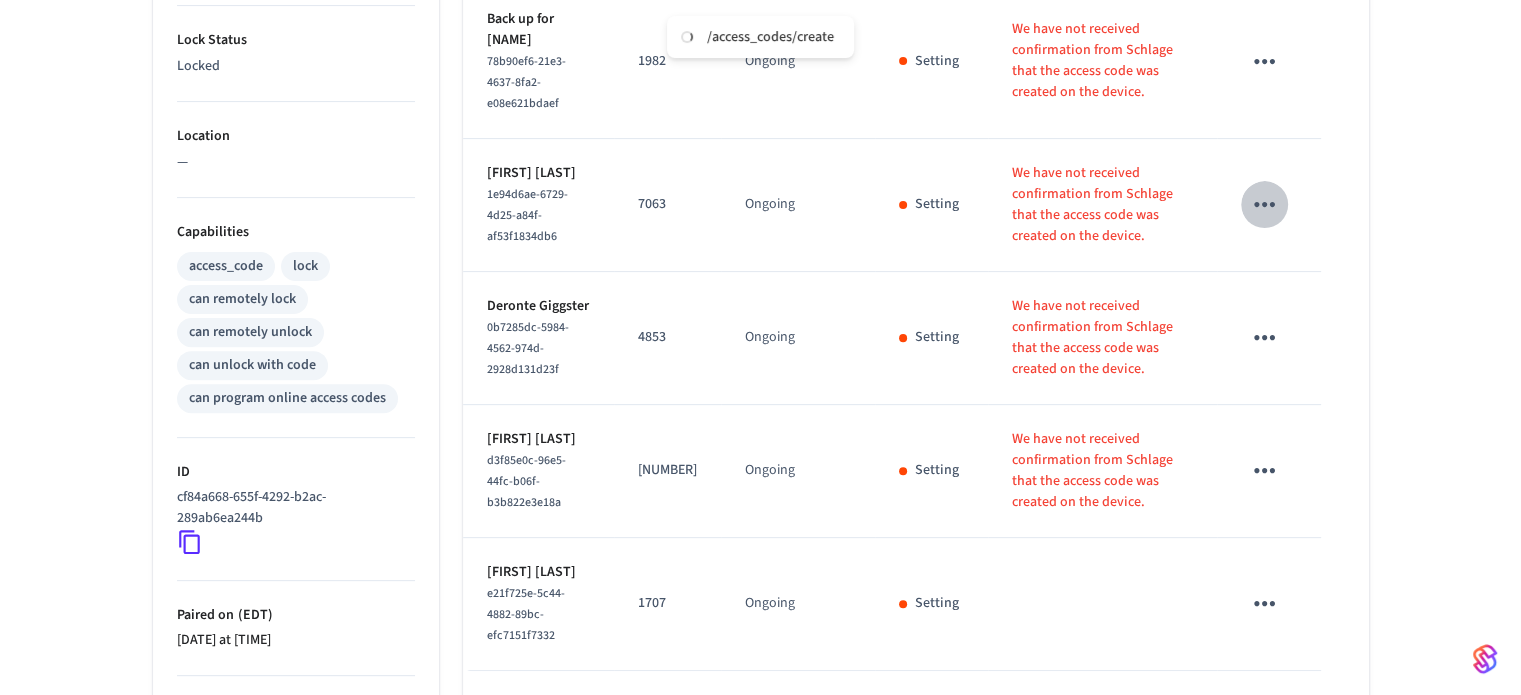 click 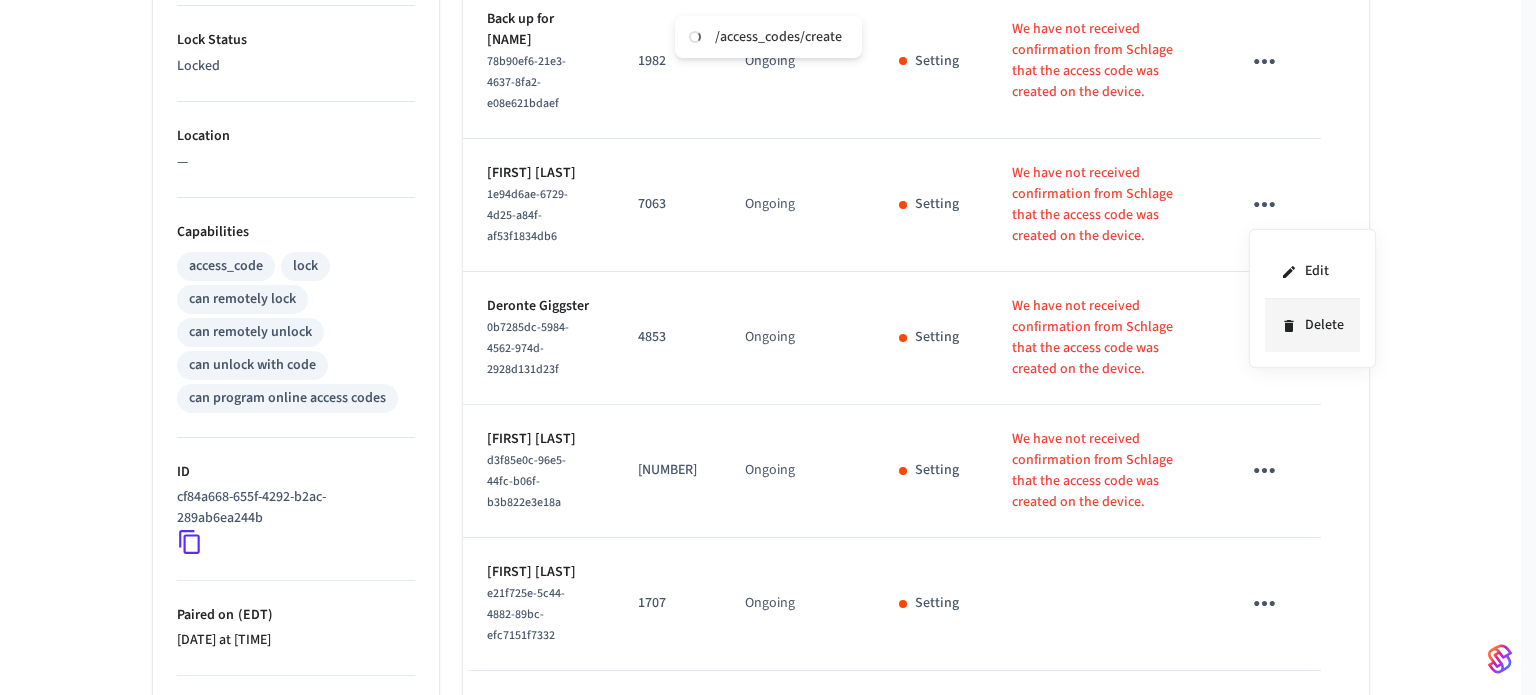 click on "Delete" at bounding box center (1312, 325) 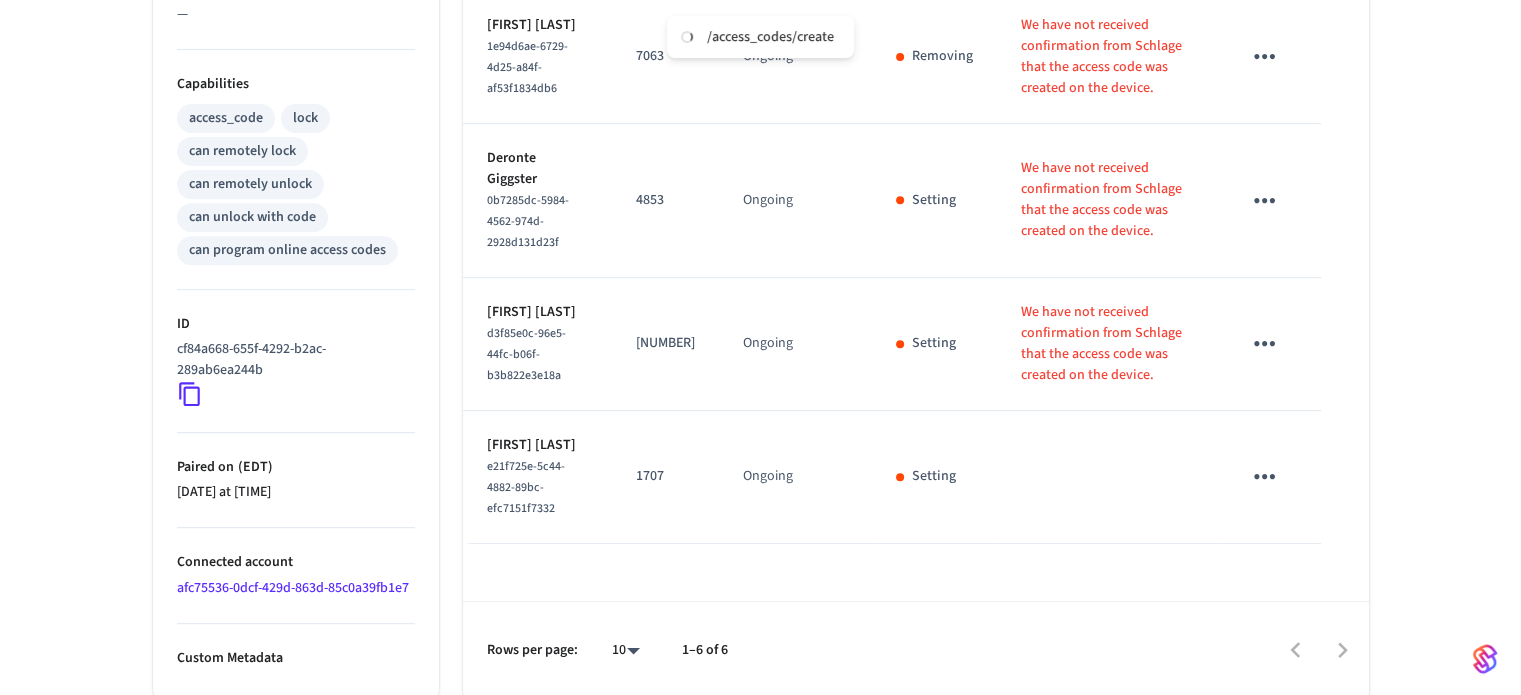 scroll, scrollTop: 0, scrollLeft: 0, axis: both 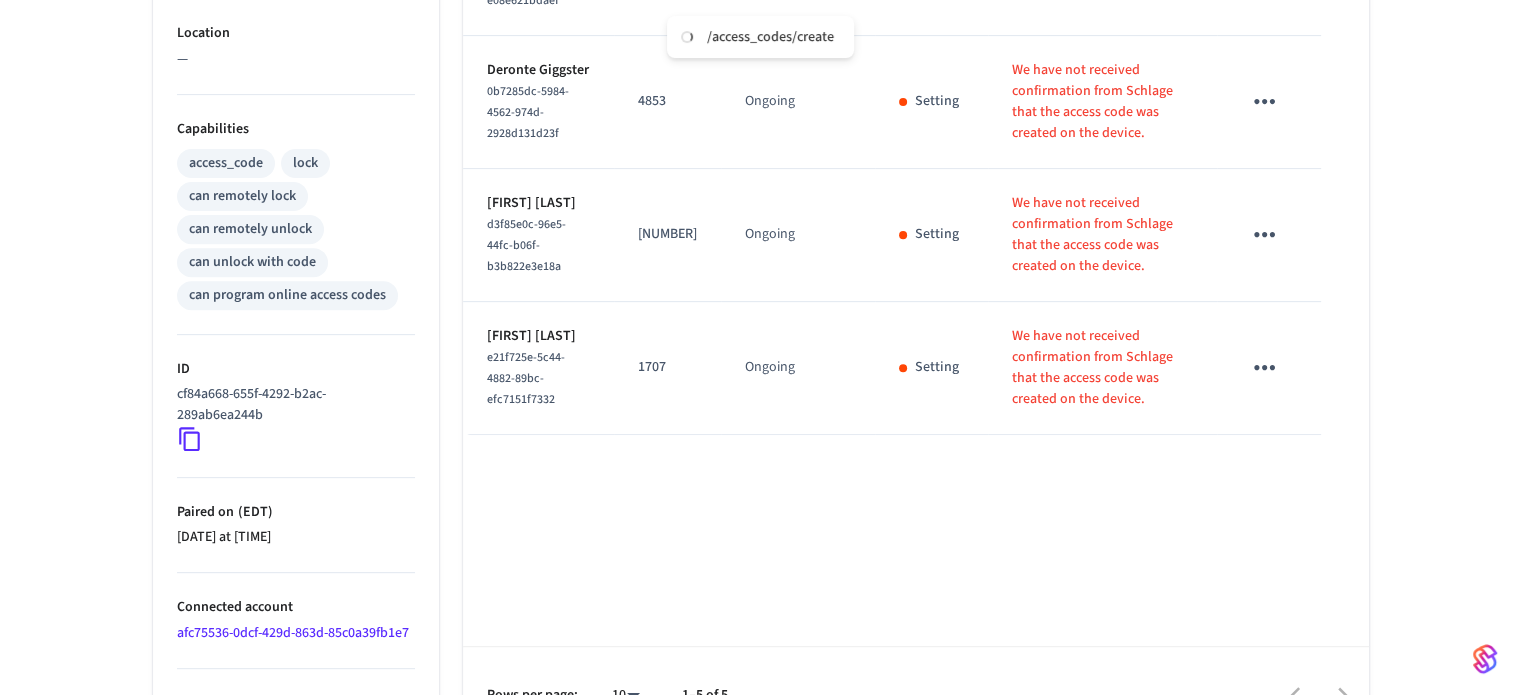 click on "1707" at bounding box center (667, 367) 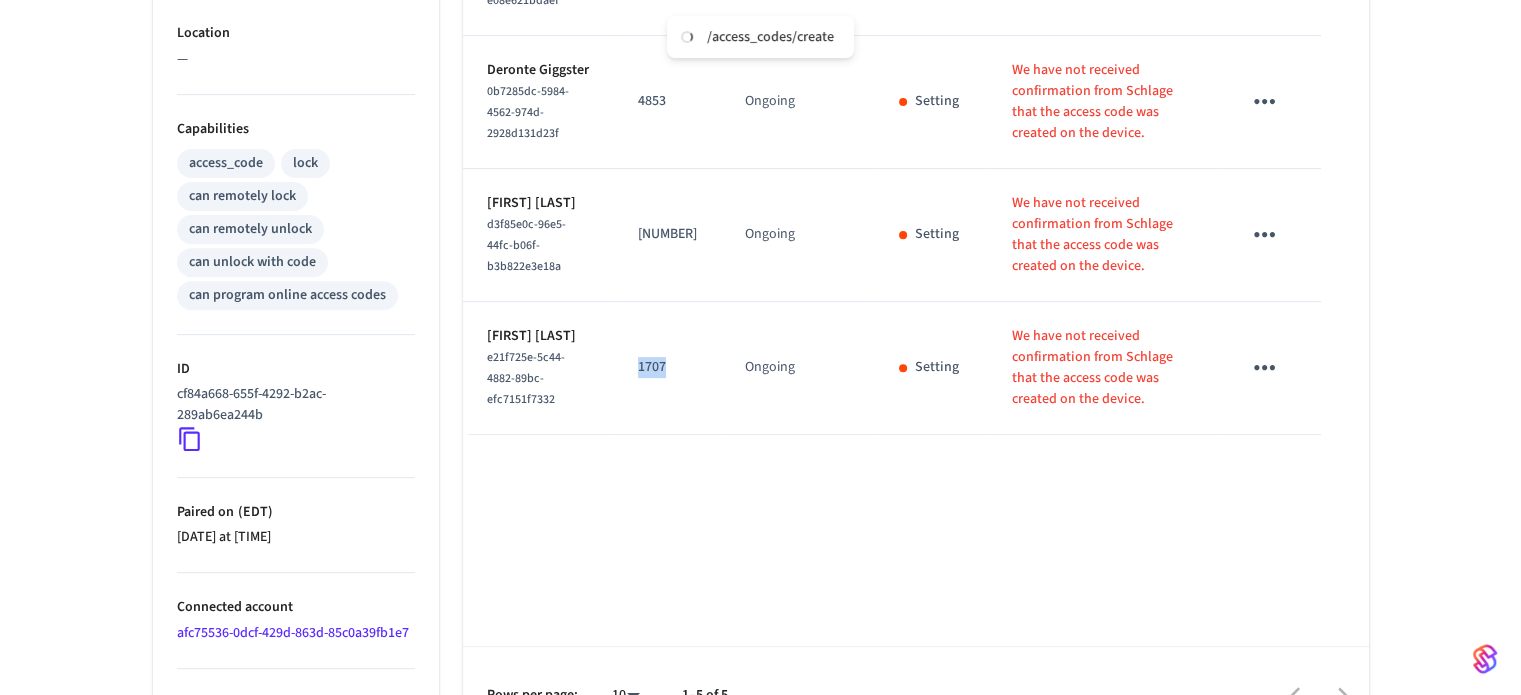 click on "1707" at bounding box center (667, 367) 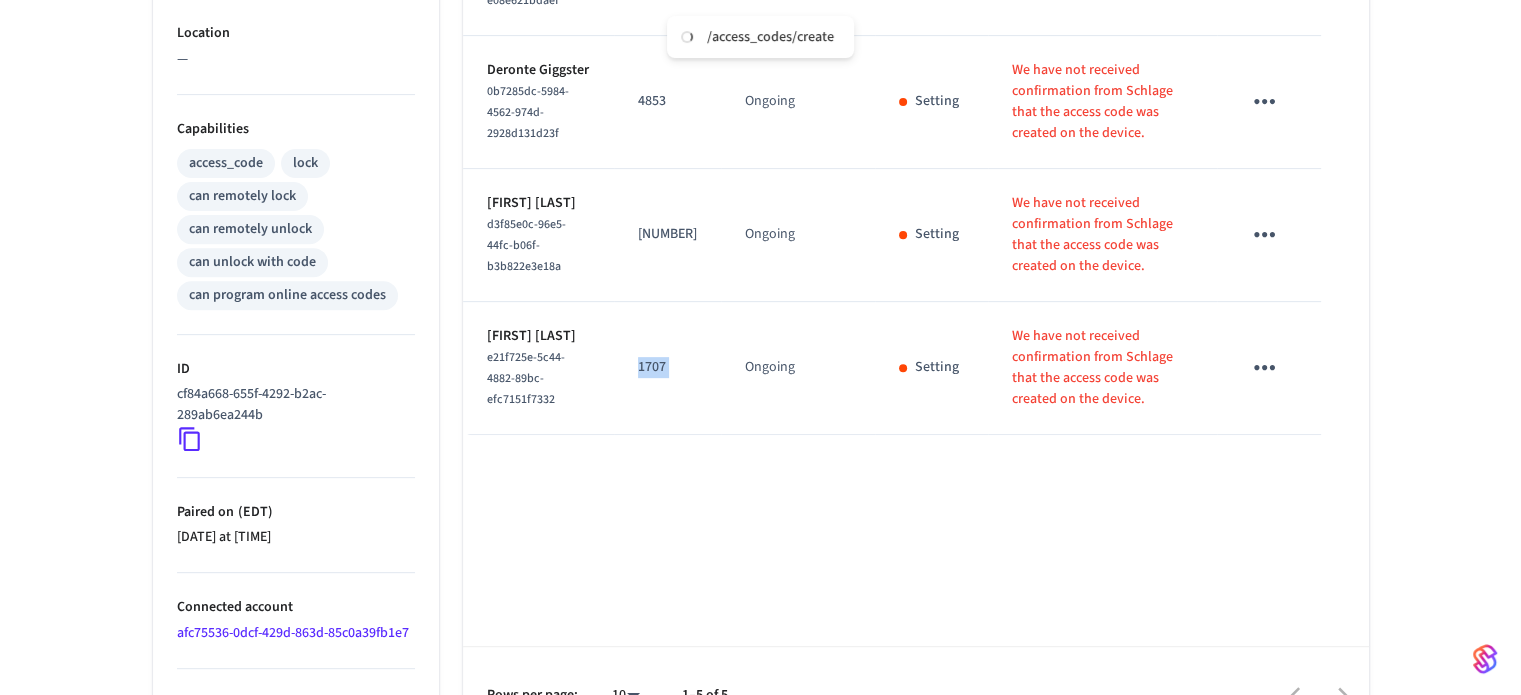 click on "1707" at bounding box center [667, 367] 